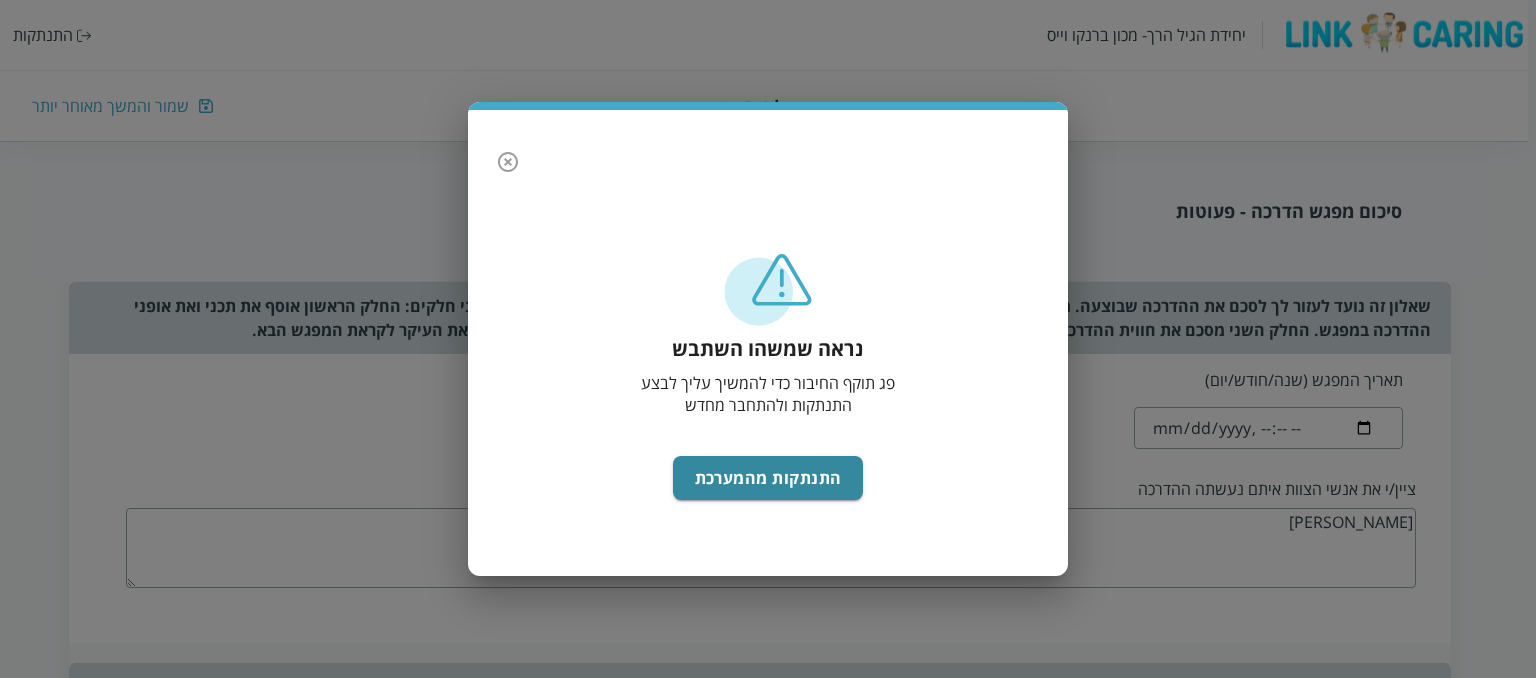 scroll, scrollTop: 2395, scrollLeft: 0, axis: vertical 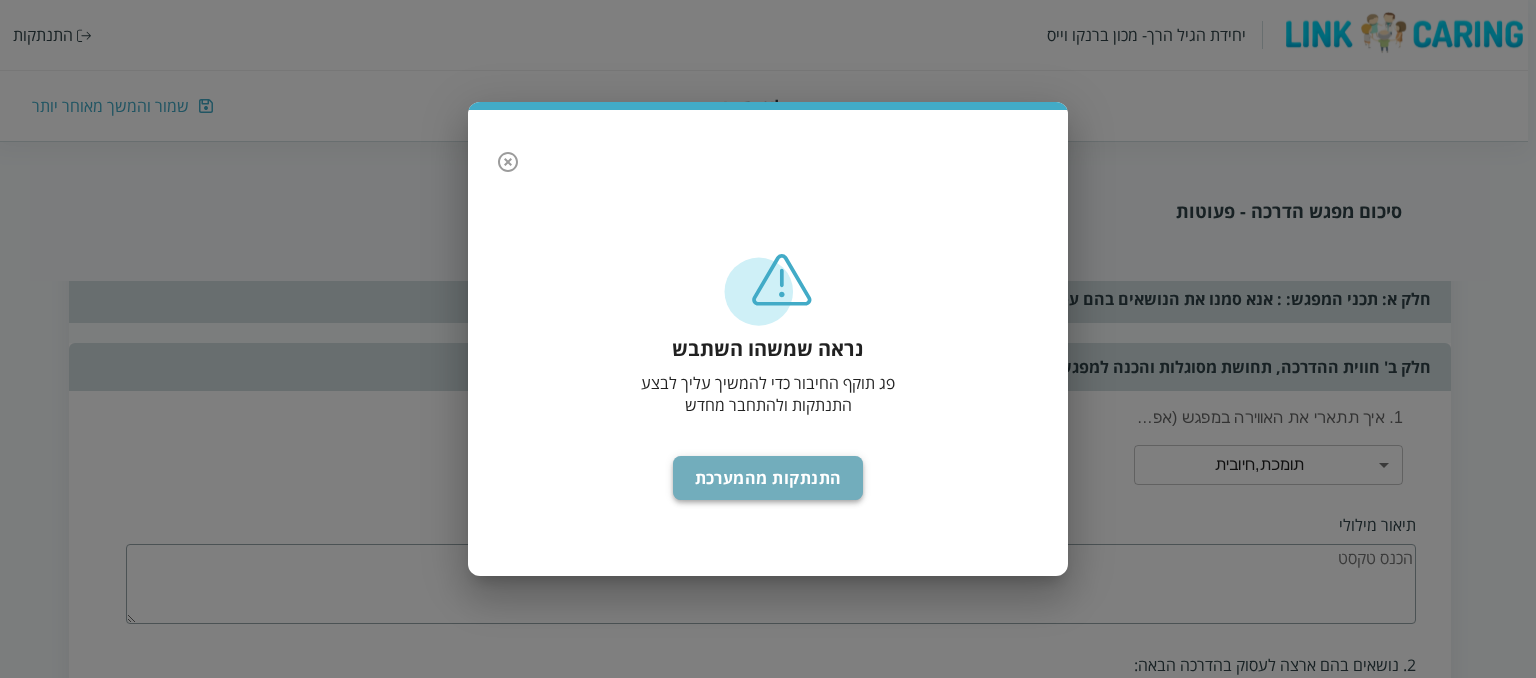 click on "התנתקות מהמערכת" at bounding box center [768, 478] 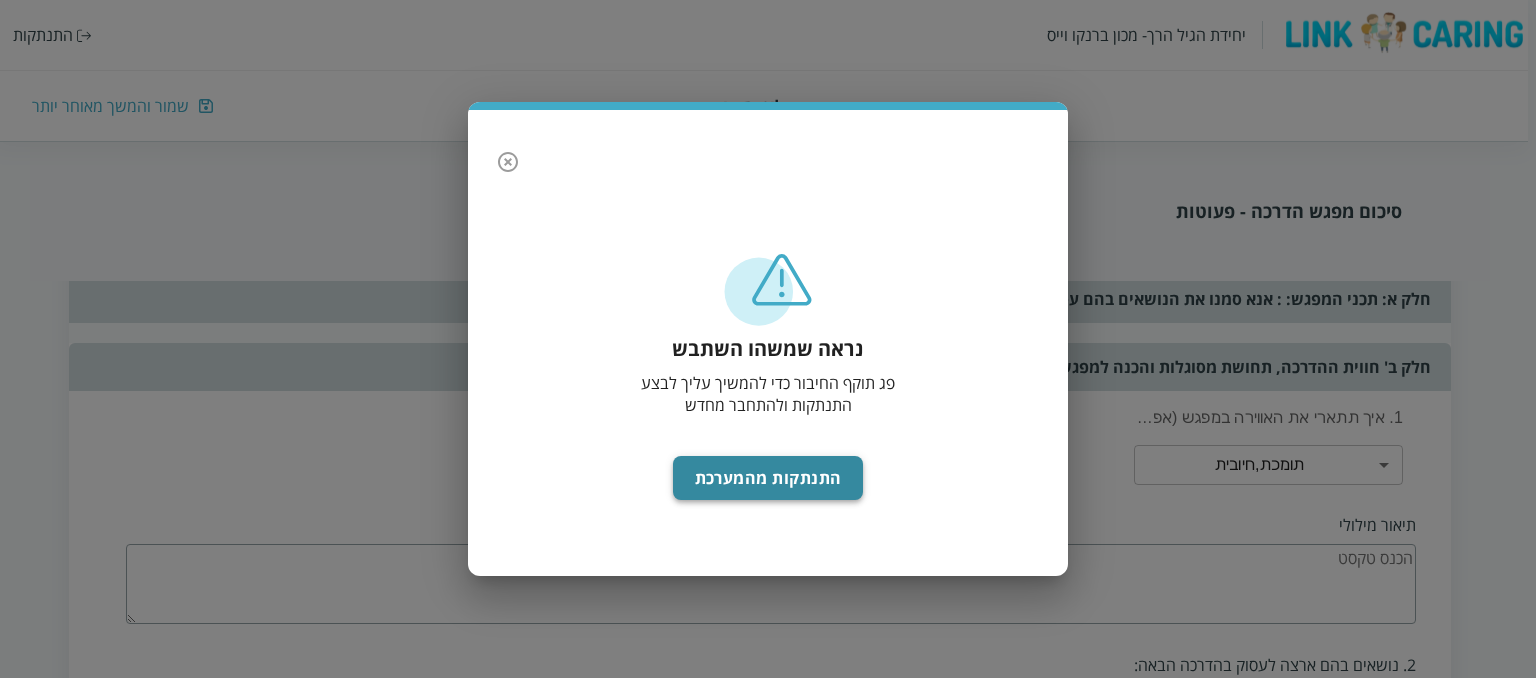 scroll, scrollTop: 0, scrollLeft: 0, axis: both 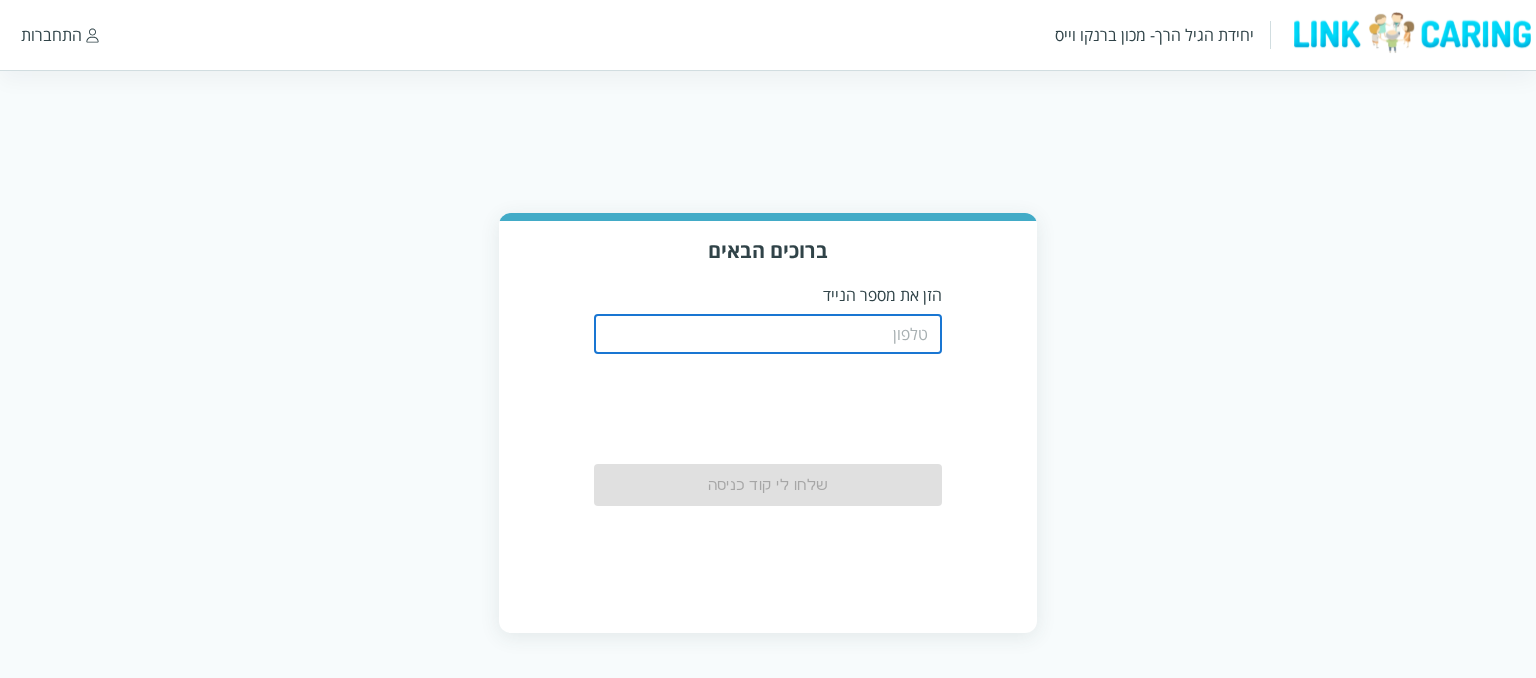 click at bounding box center [768, 334] 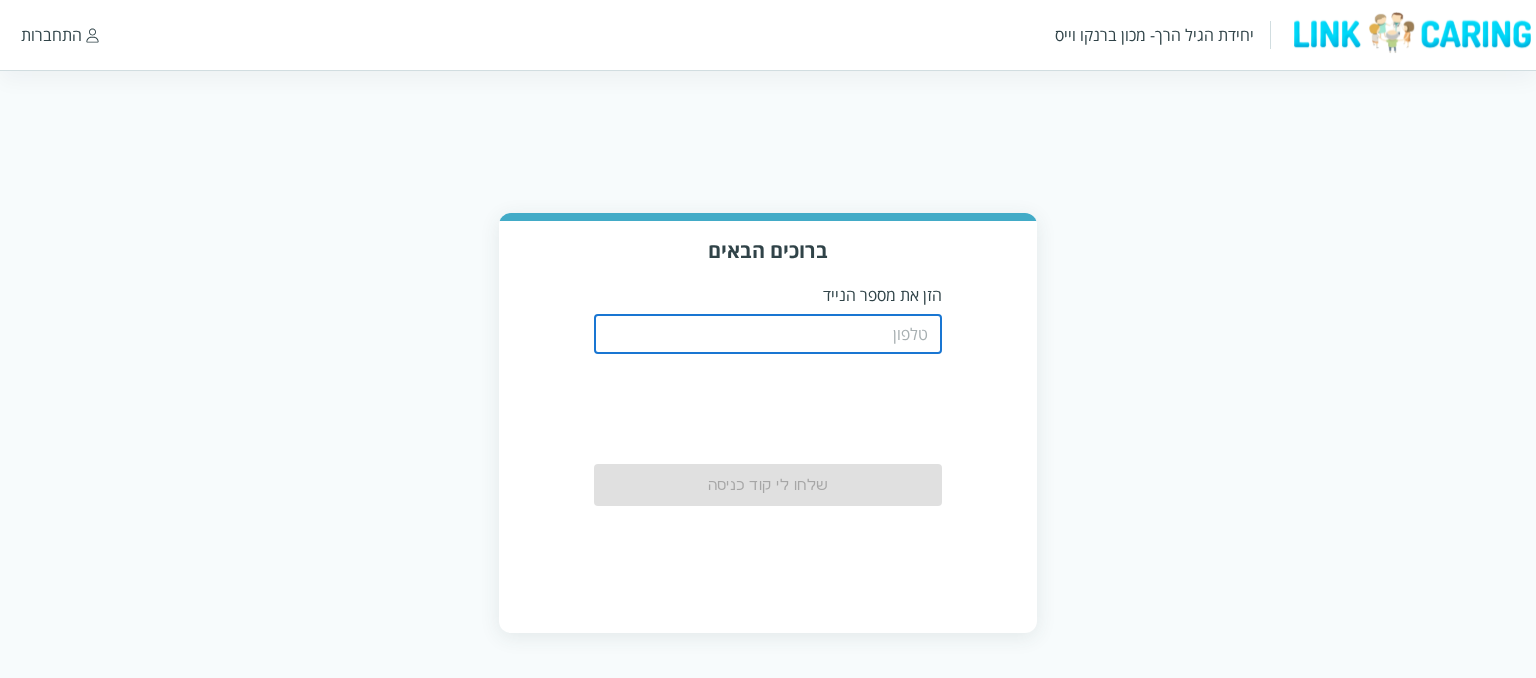 type on "0508750511" 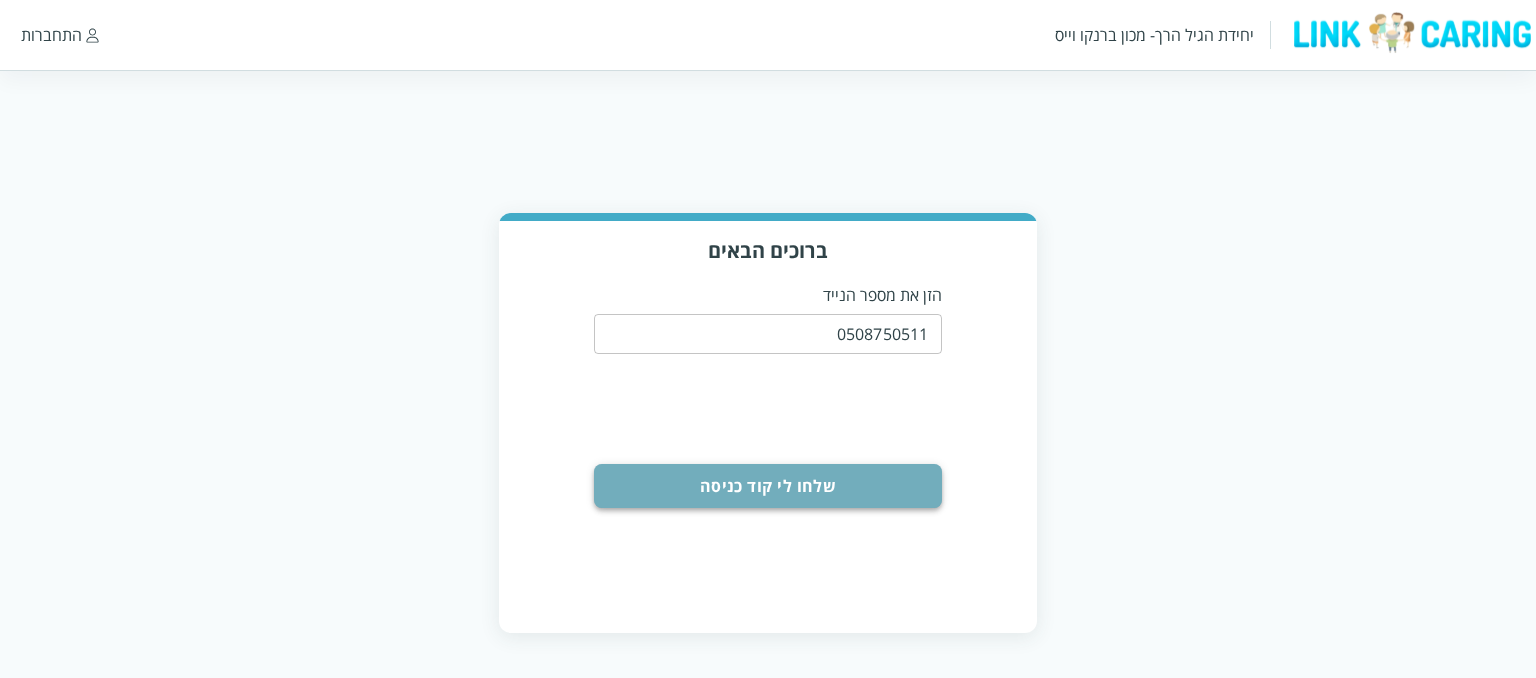 click on "שלחו לי קוד כניסה" at bounding box center [768, 486] 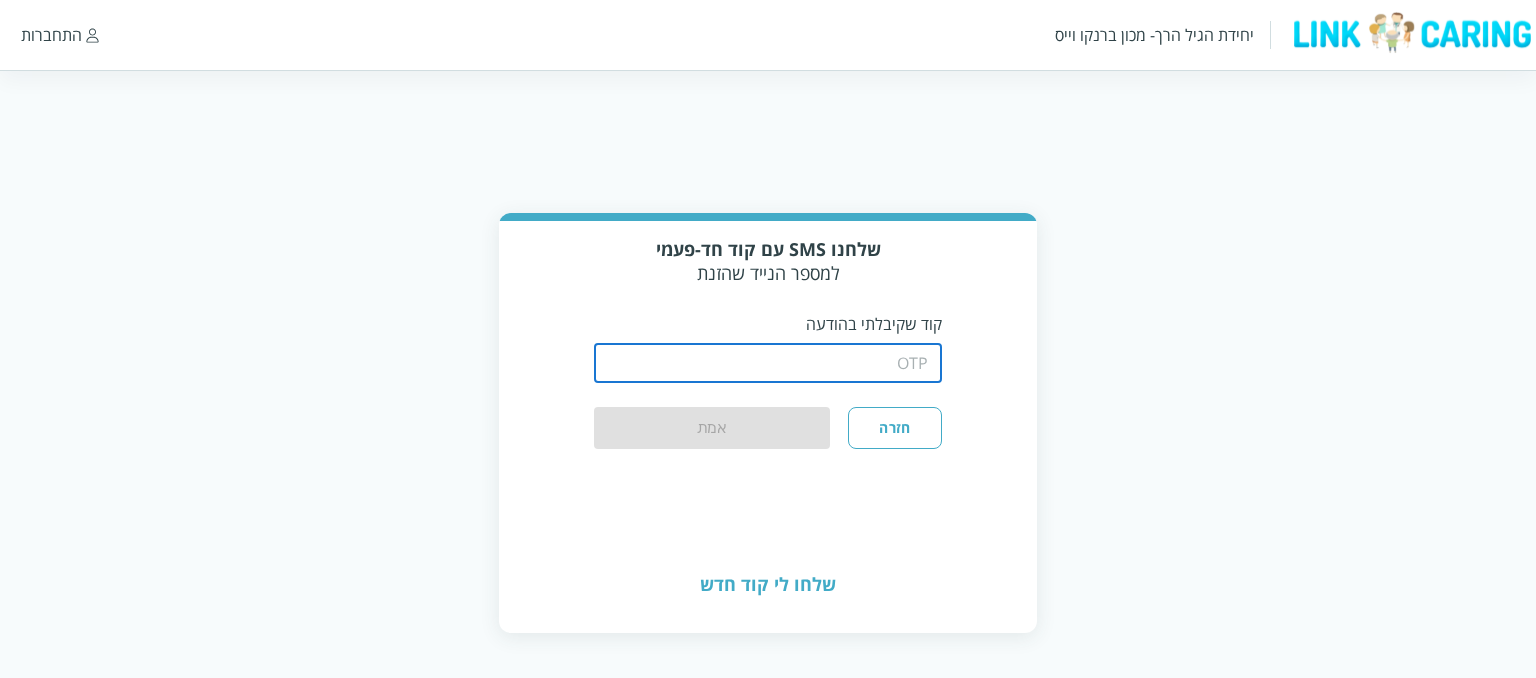 click at bounding box center [768, 363] 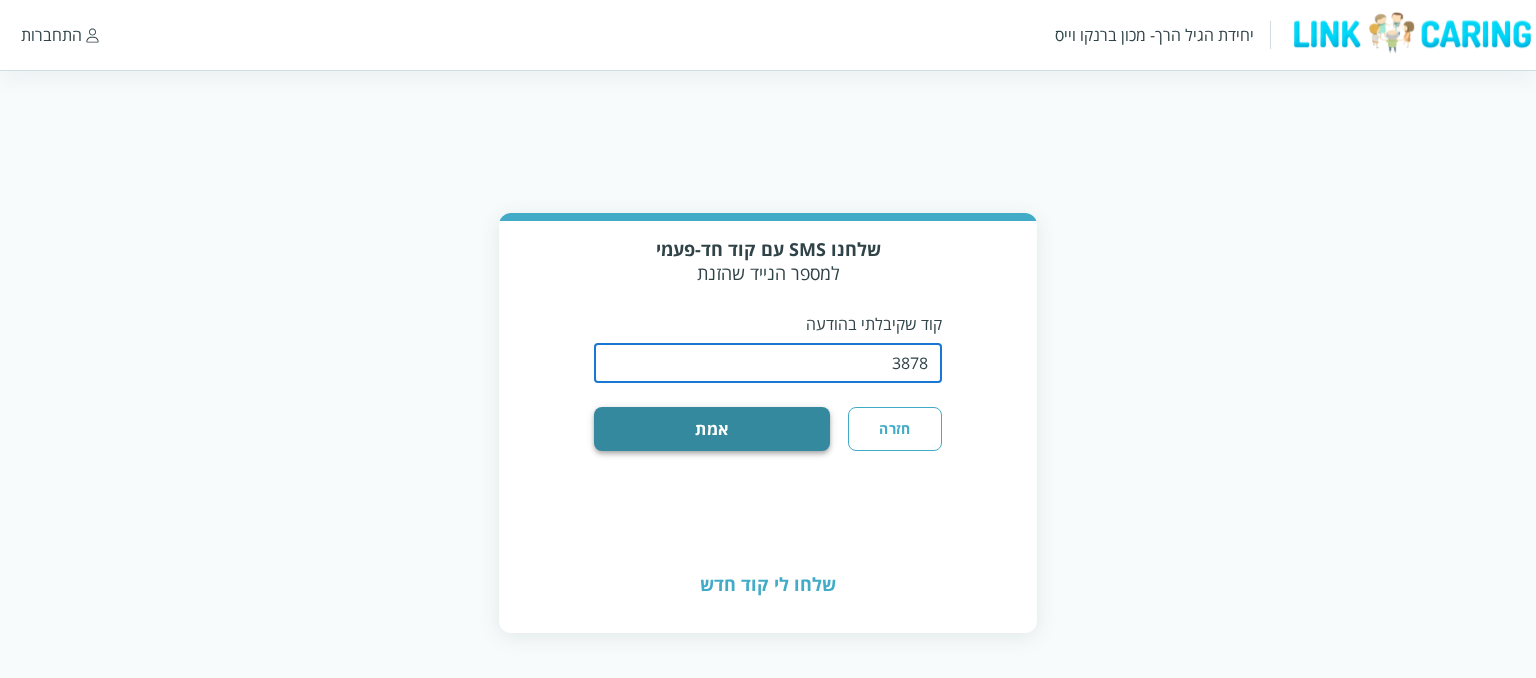 type on "3878" 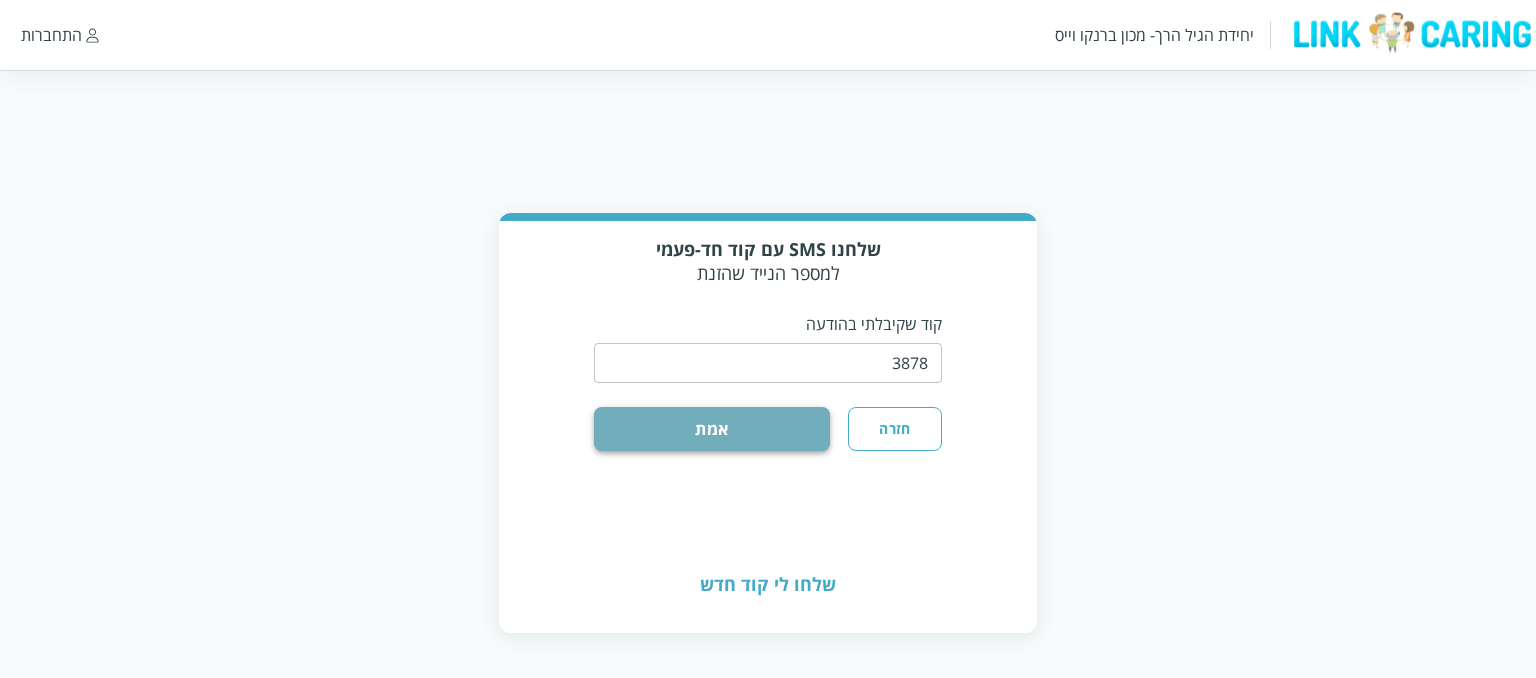 click on "אמת" at bounding box center (712, 429) 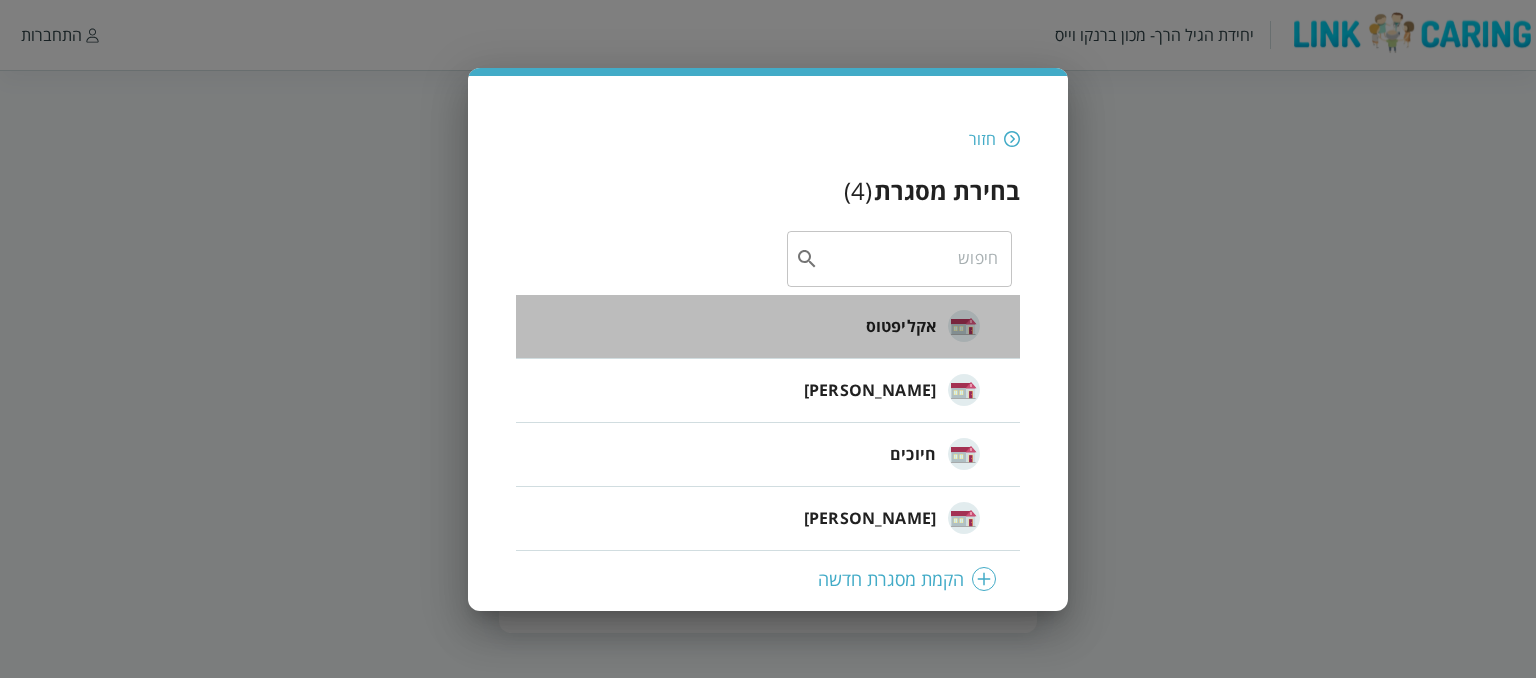 click on "אקליפטוס" at bounding box center (901, 326) 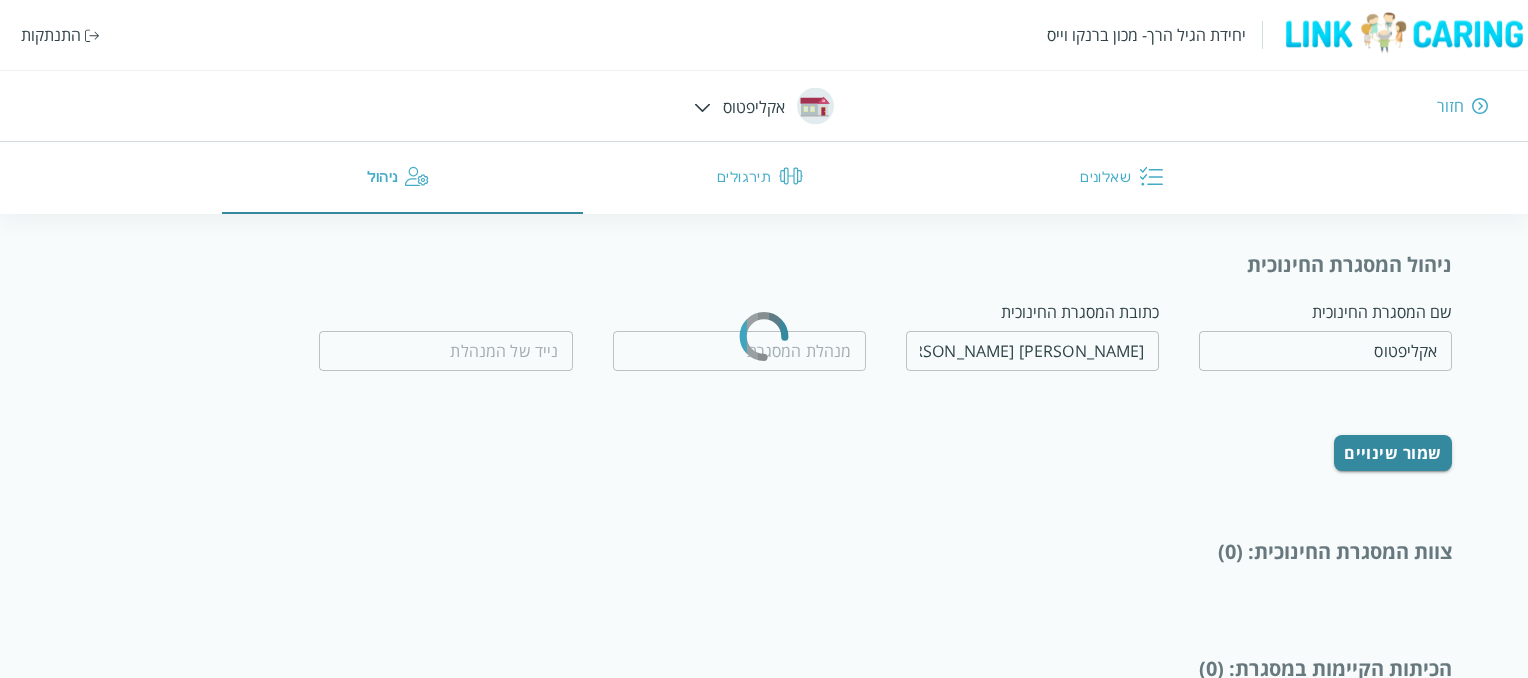 type on "חני עמר" 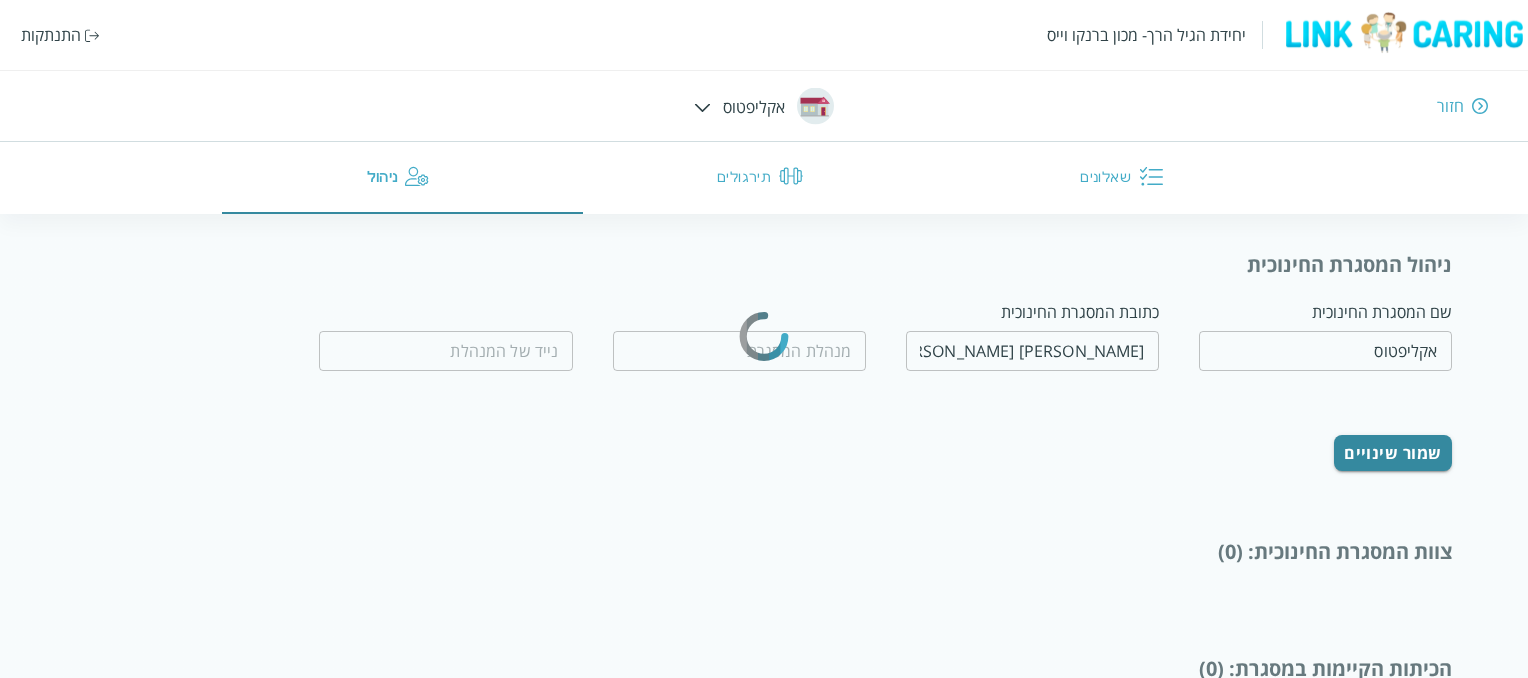 type on "0549984850" 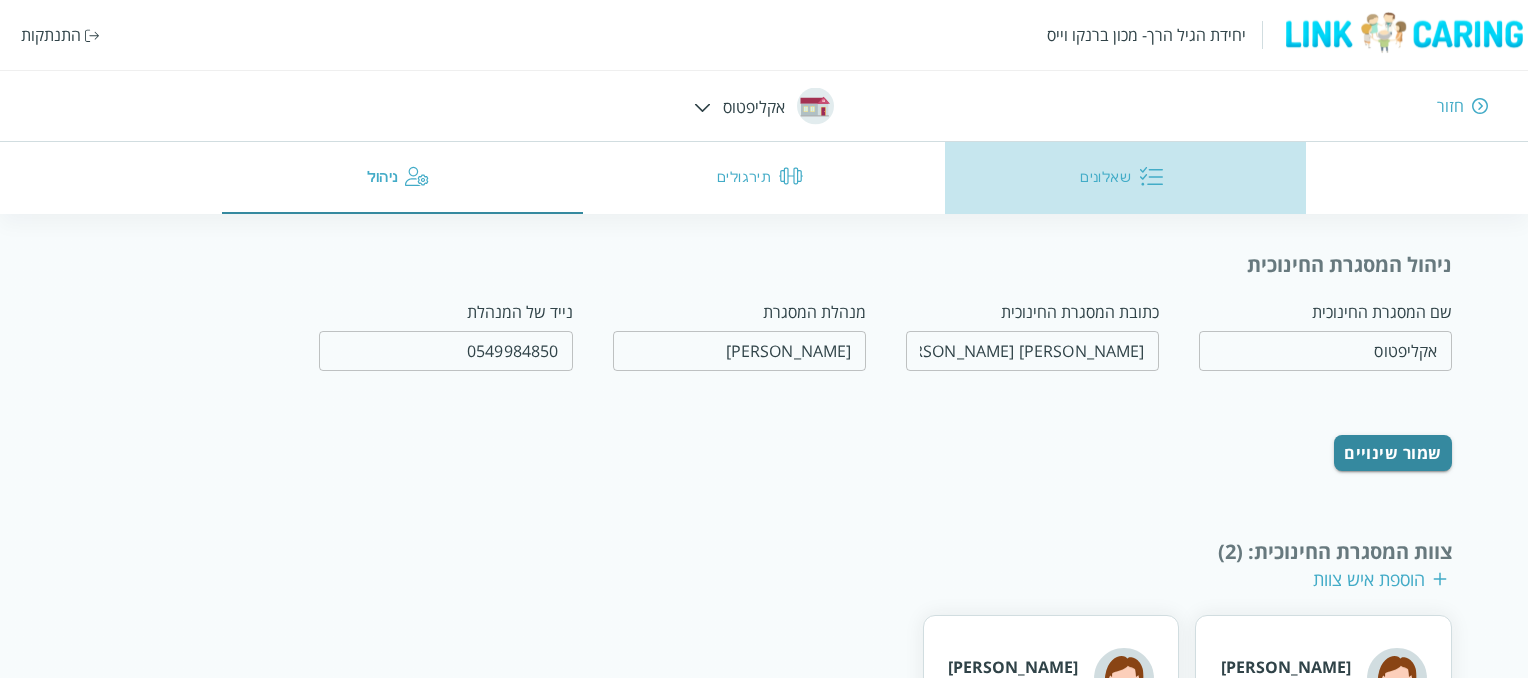 click on "שאלונים" at bounding box center [1126, 178] 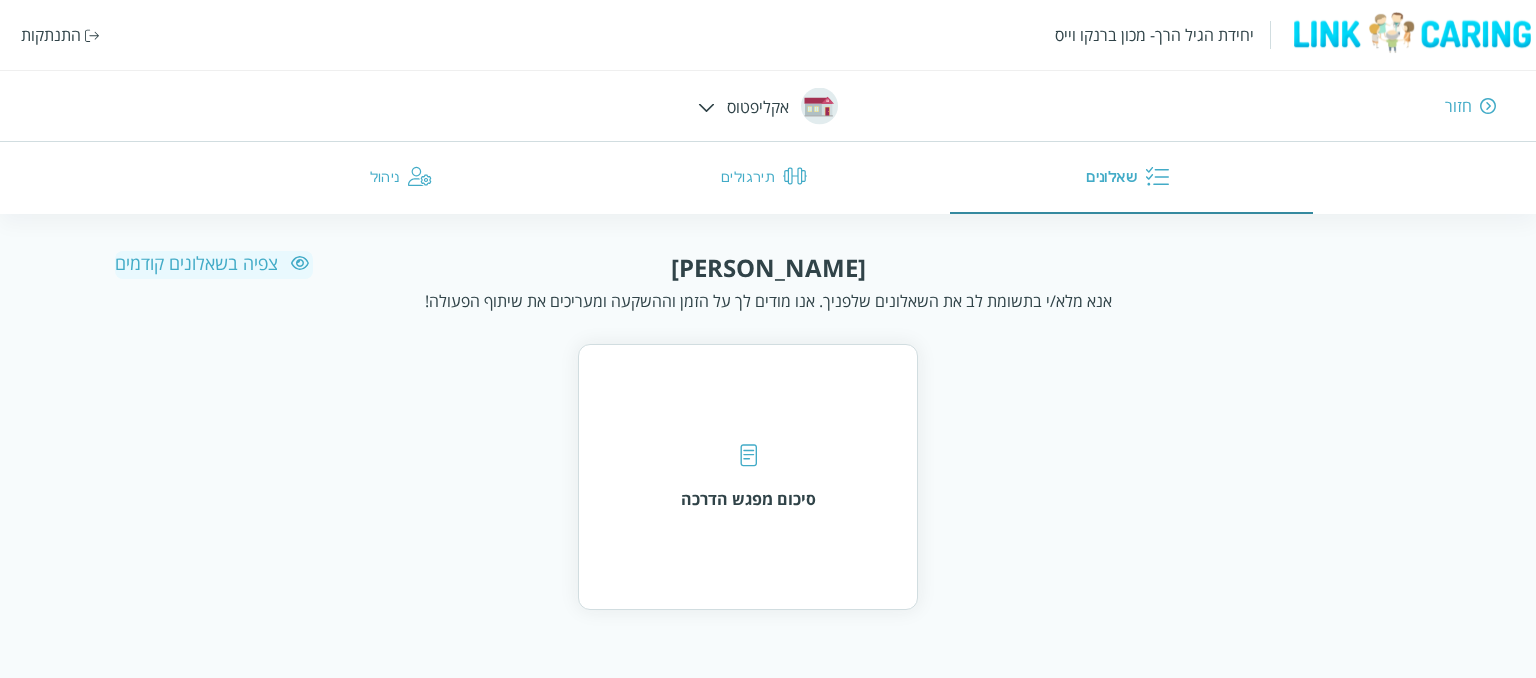 click on "צפיה בשאלונים קודמים" at bounding box center (214, 263) 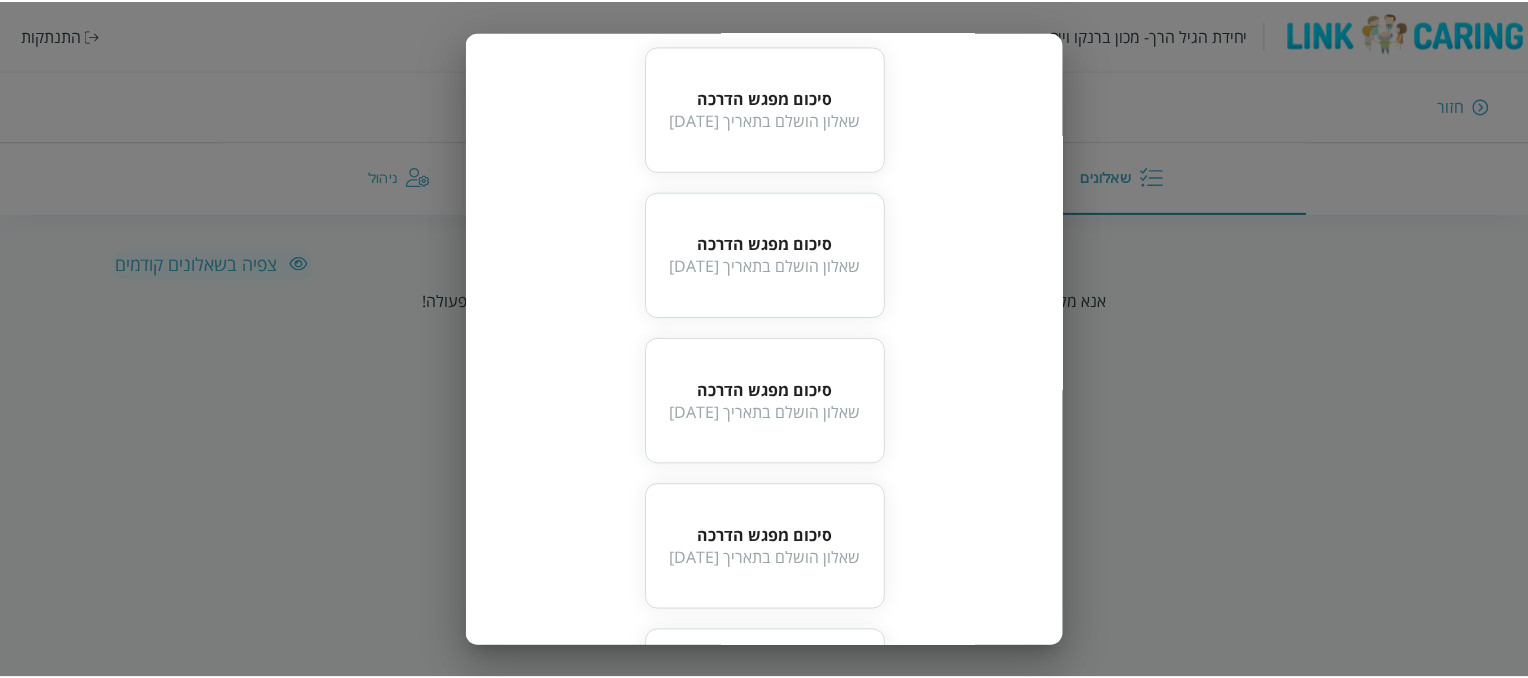 scroll, scrollTop: 789, scrollLeft: 0, axis: vertical 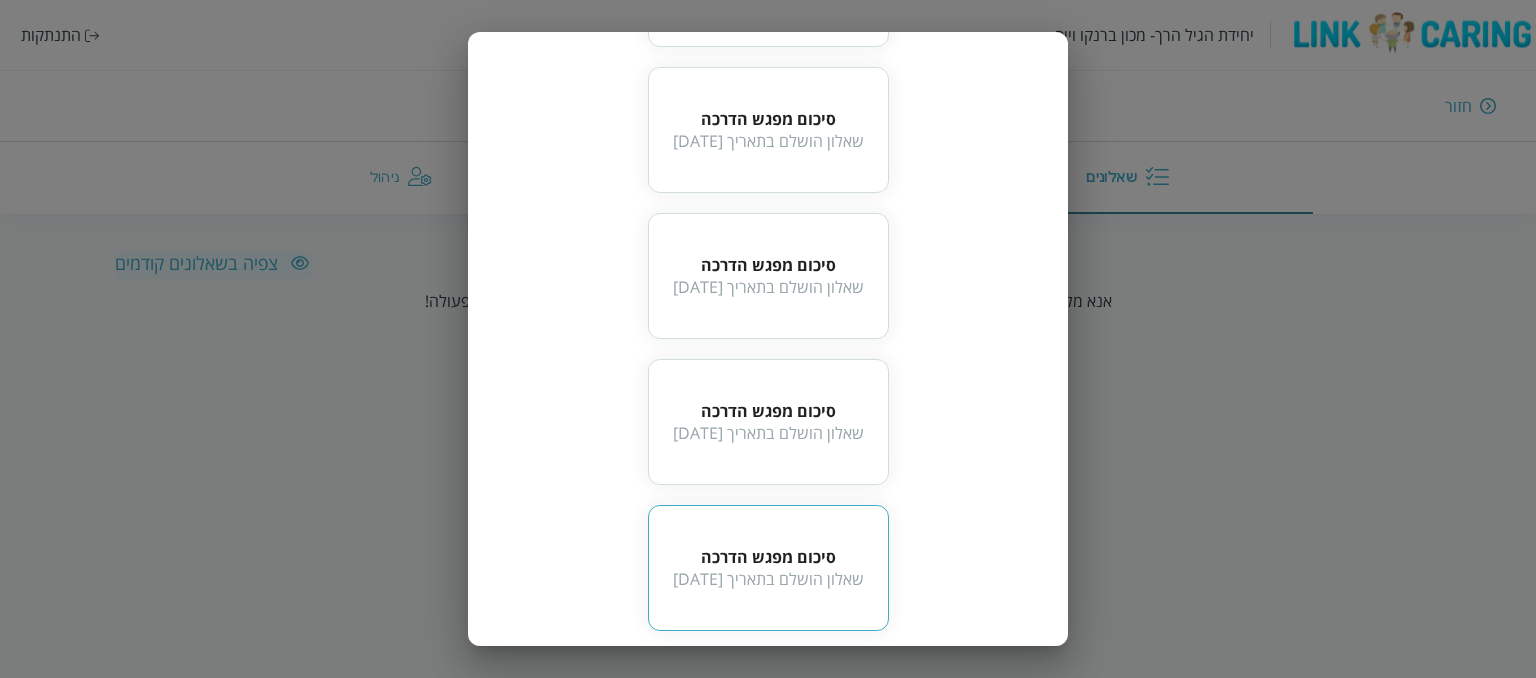 click on "סיכום מפגש הדרכה" at bounding box center (768, 557) 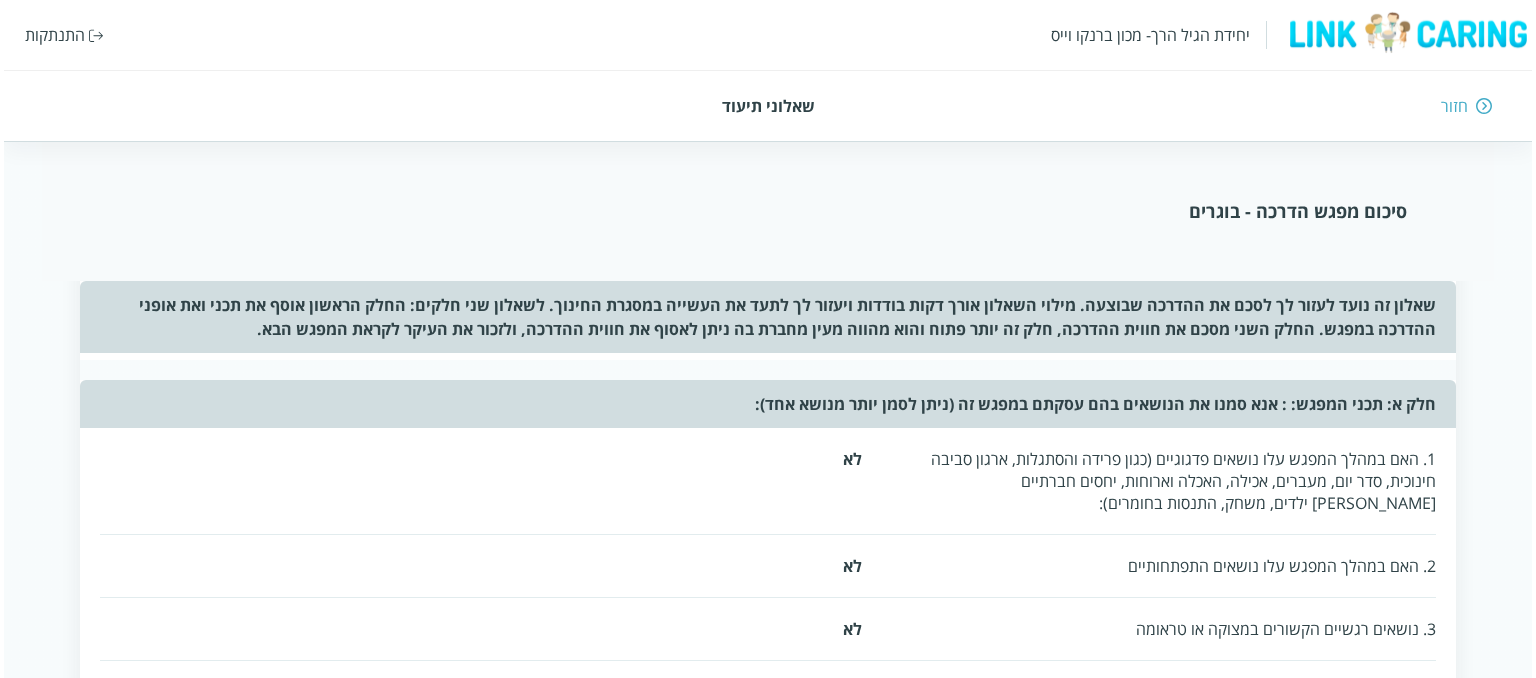 scroll, scrollTop: 0, scrollLeft: 0, axis: both 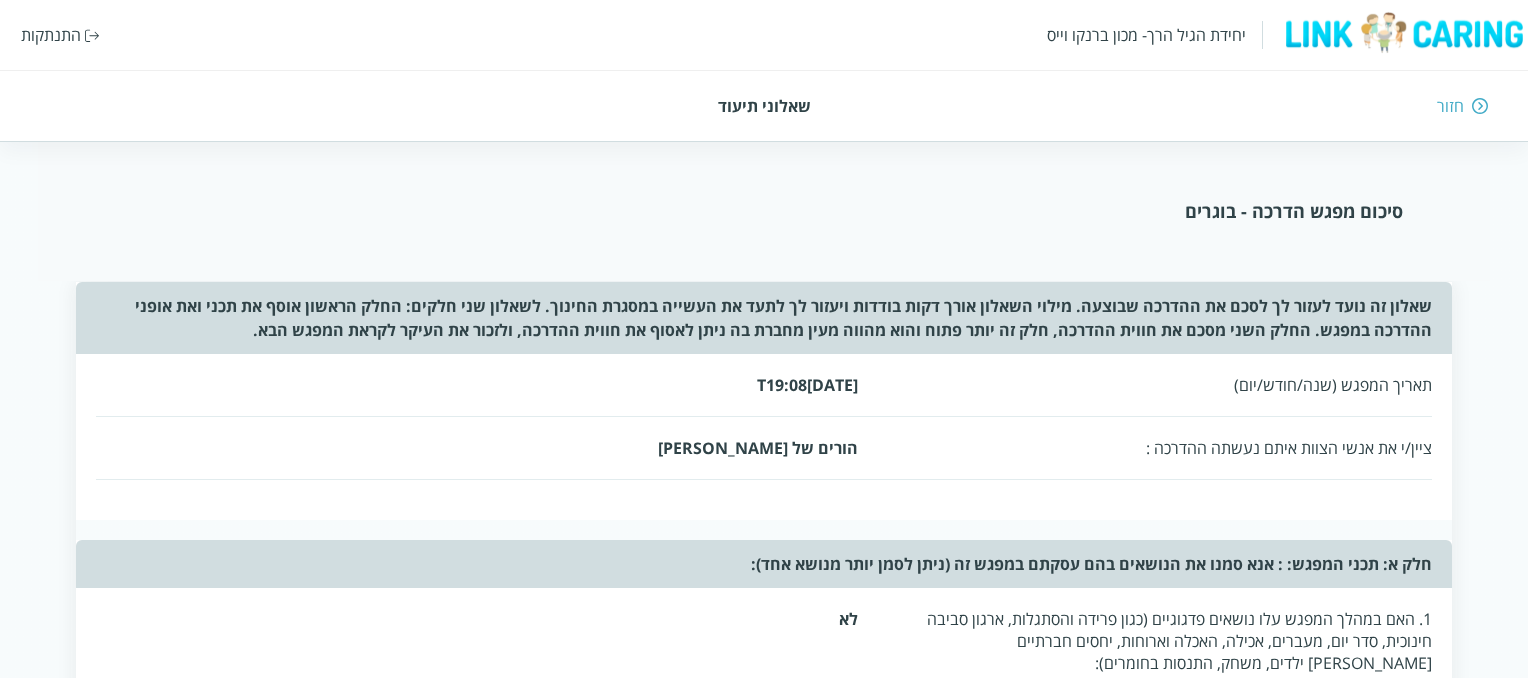click on "חזור" at bounding box center [1450, 106] 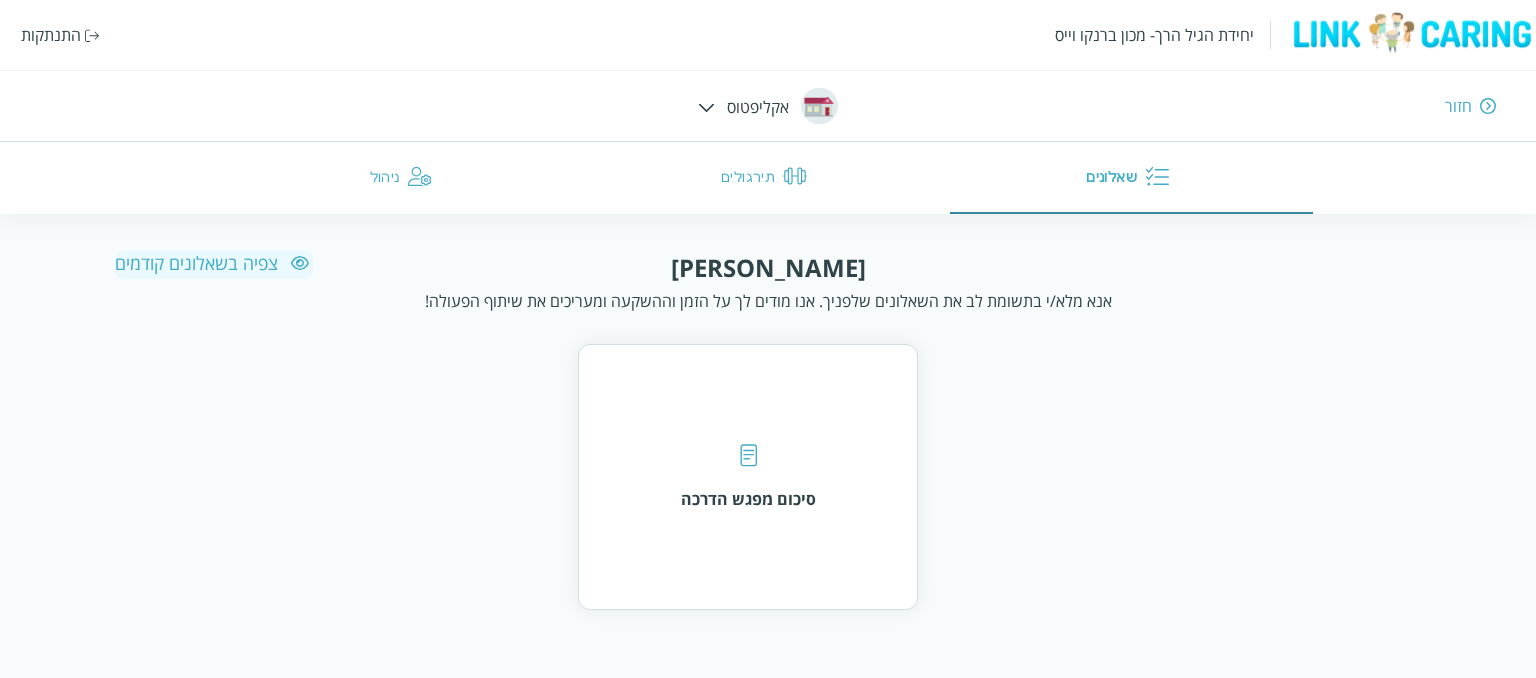 click on "צפיה בשאלונים קודמים" at bounding box center (214, 263) 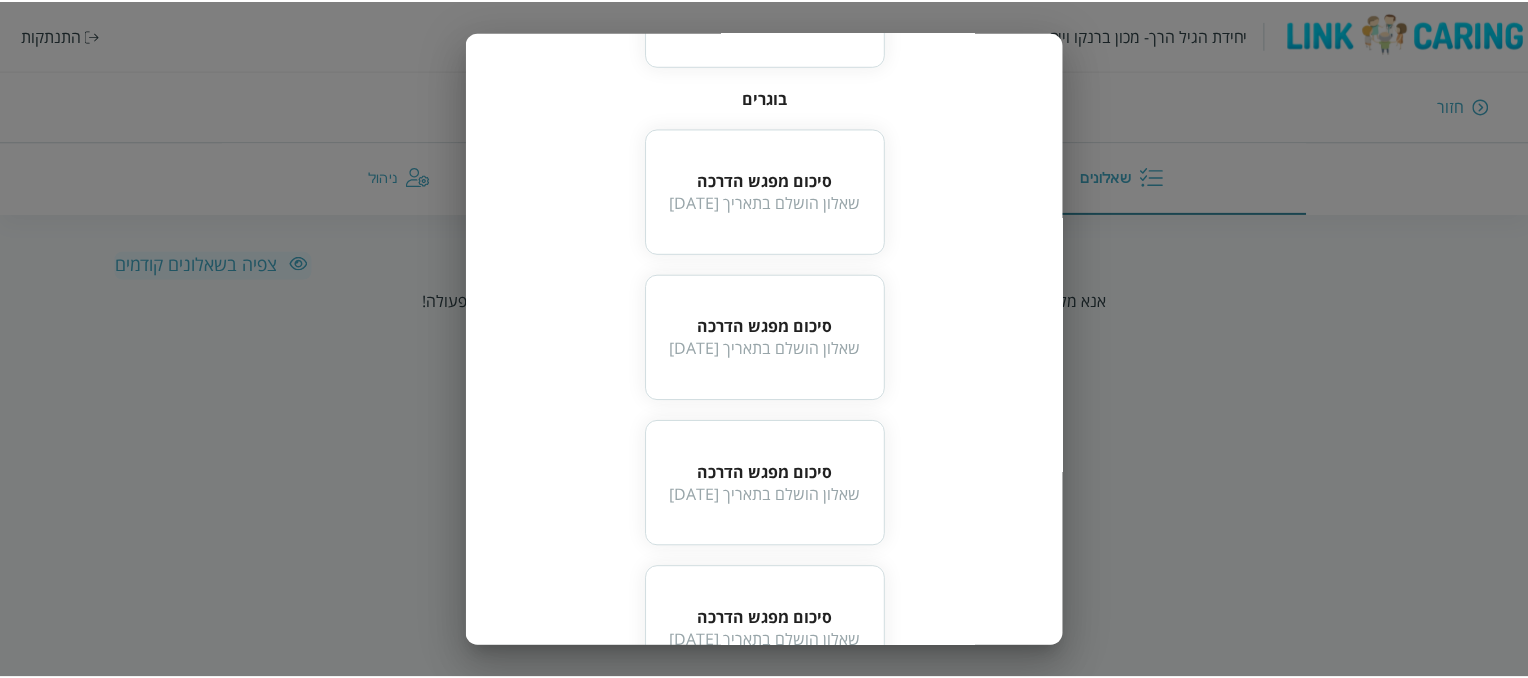 scroll, scrollTop: 789, scrollLeft: 0, axis: vertical 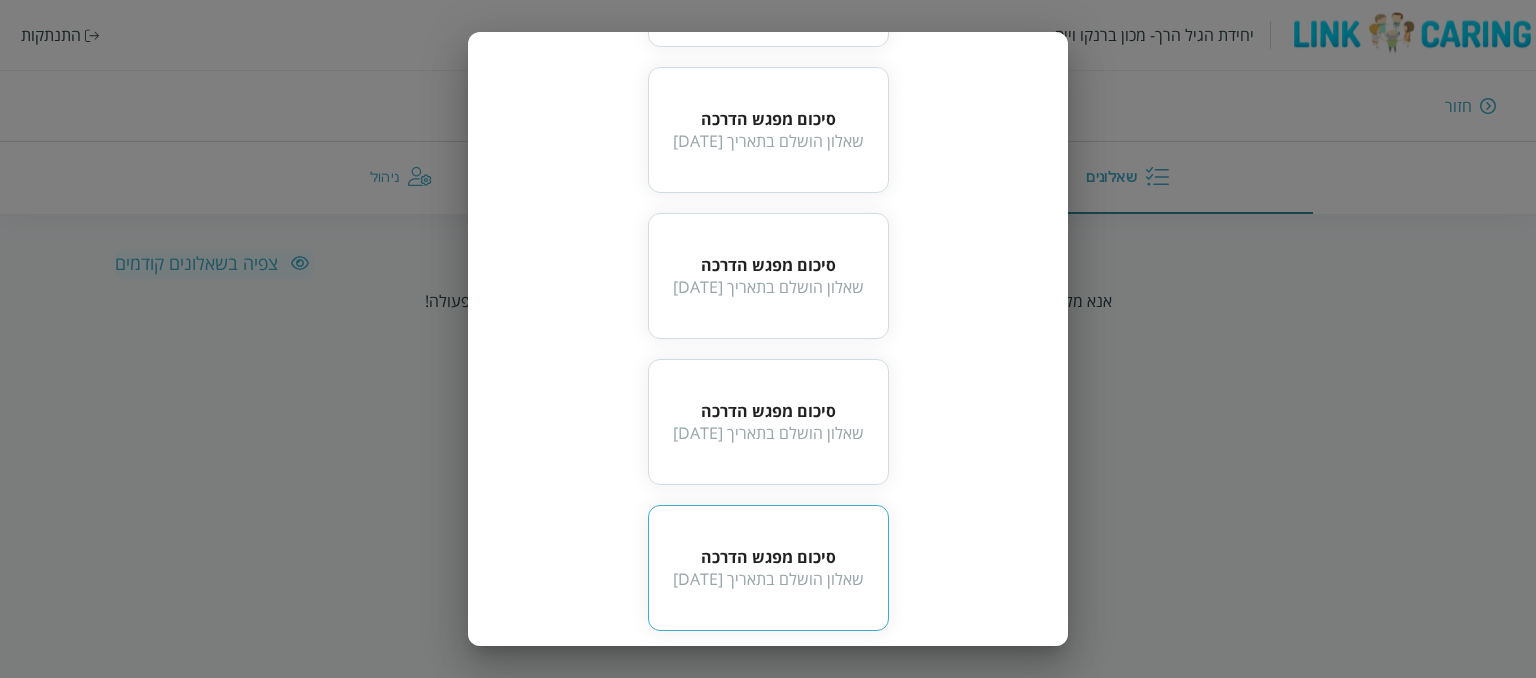 click on "שאלון הושלם בתאריך 2025-07-07" at bounding box center (768, 579) 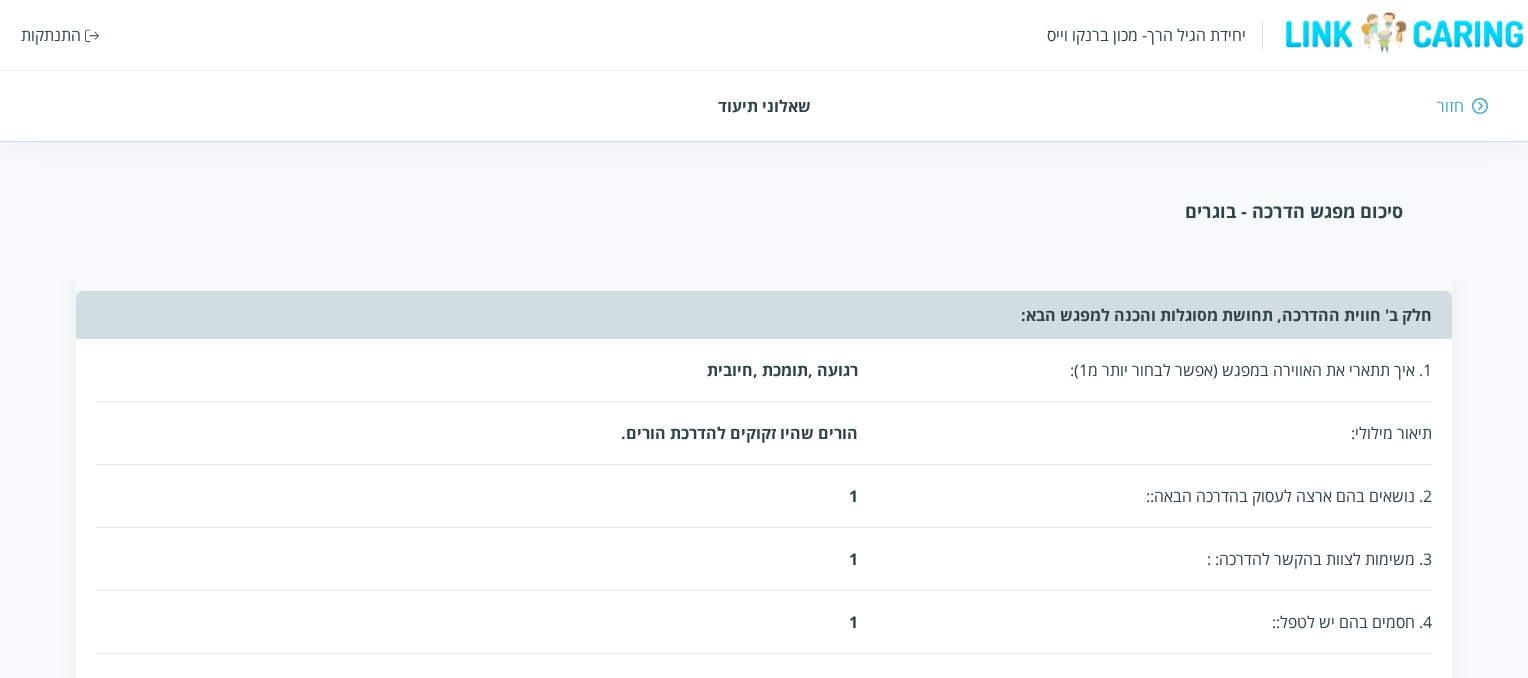 scroll, scrollTop: 804, scrollLeft: 0, axis: vertical 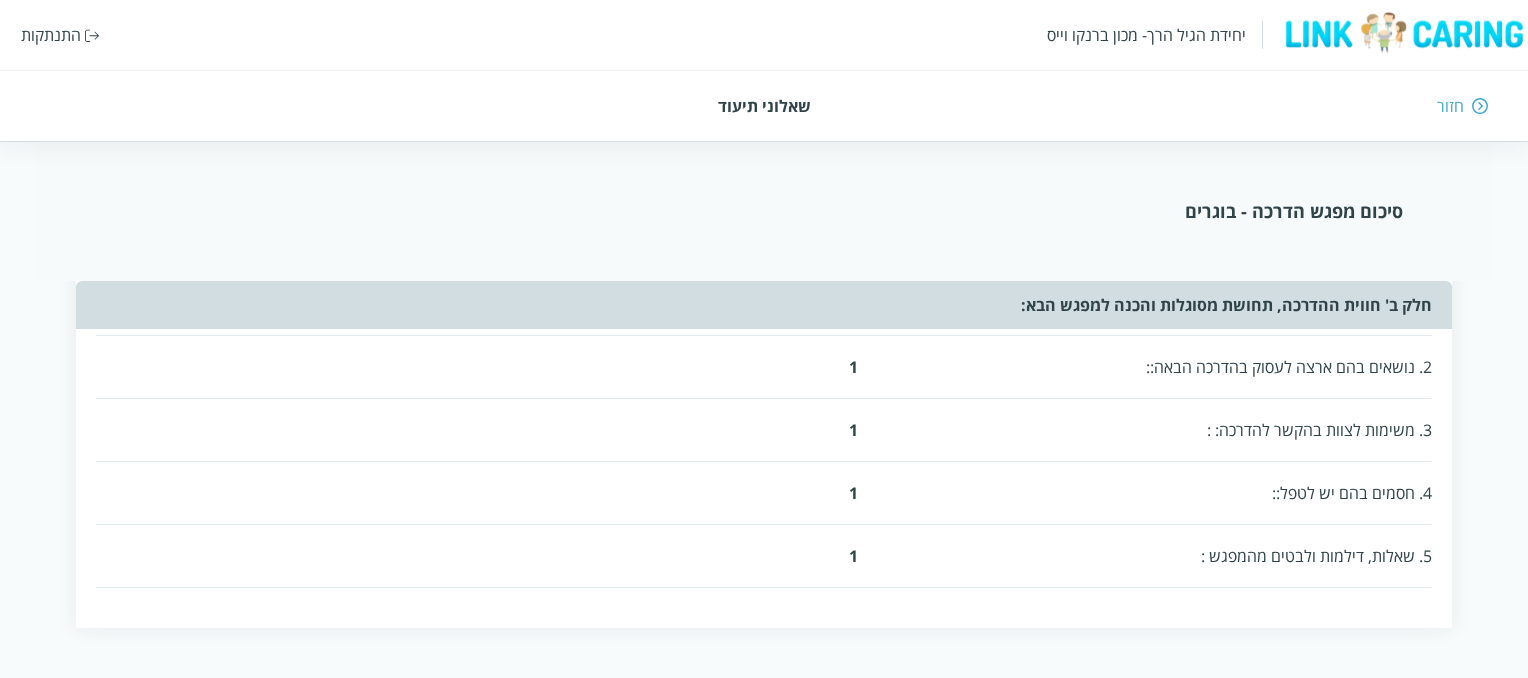 click on "חזור" at bounding box center [1450, 106] 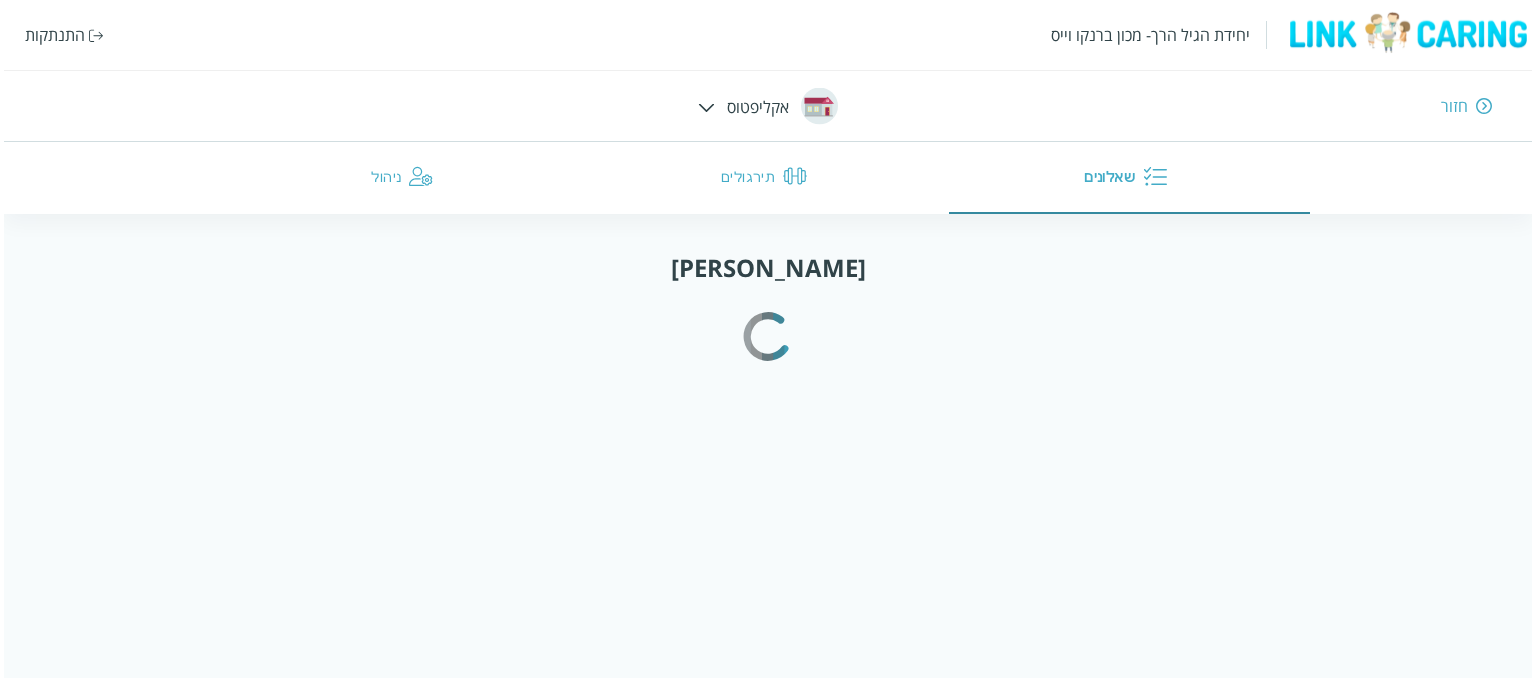 scroll, scrollTop: 0, scrollLeft: 0, axis: both 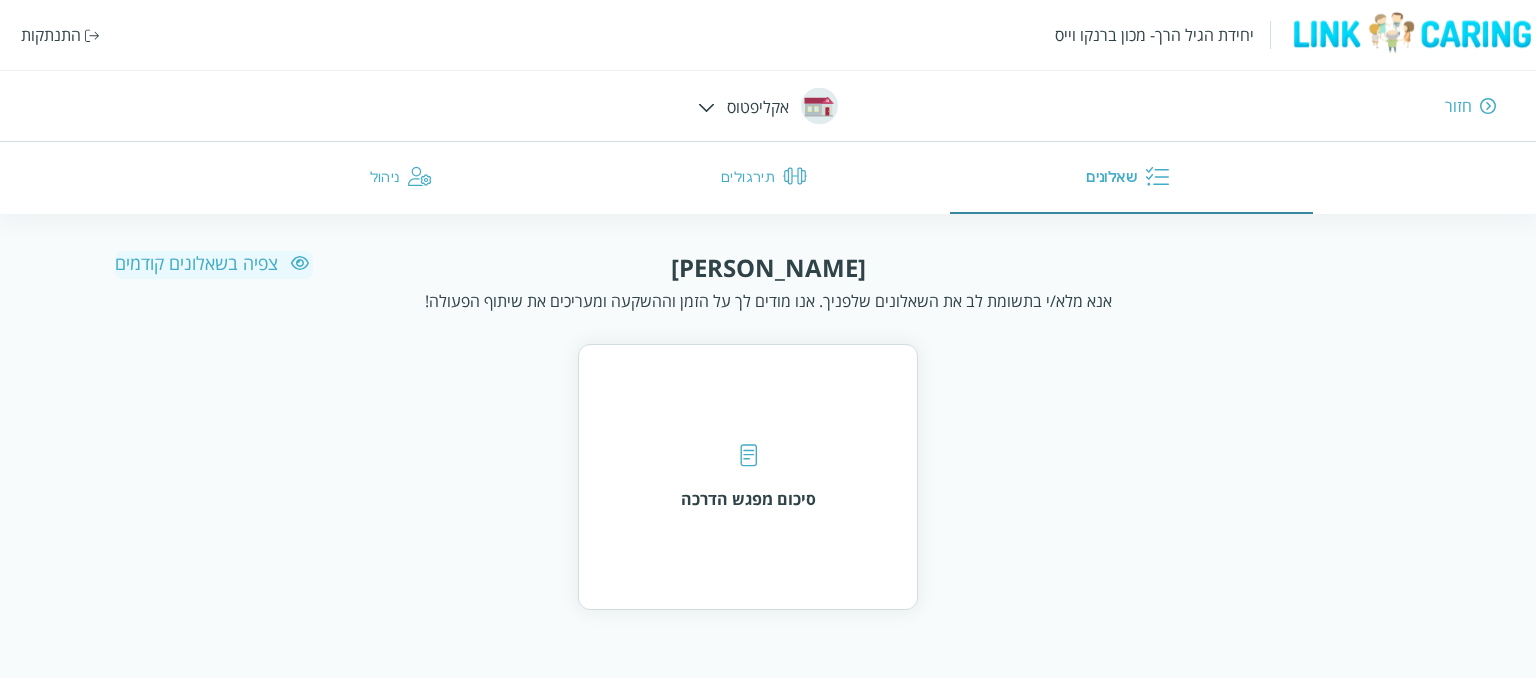 click on "צפיה בשאלונים קודמים" at bounding box center [214, 263] 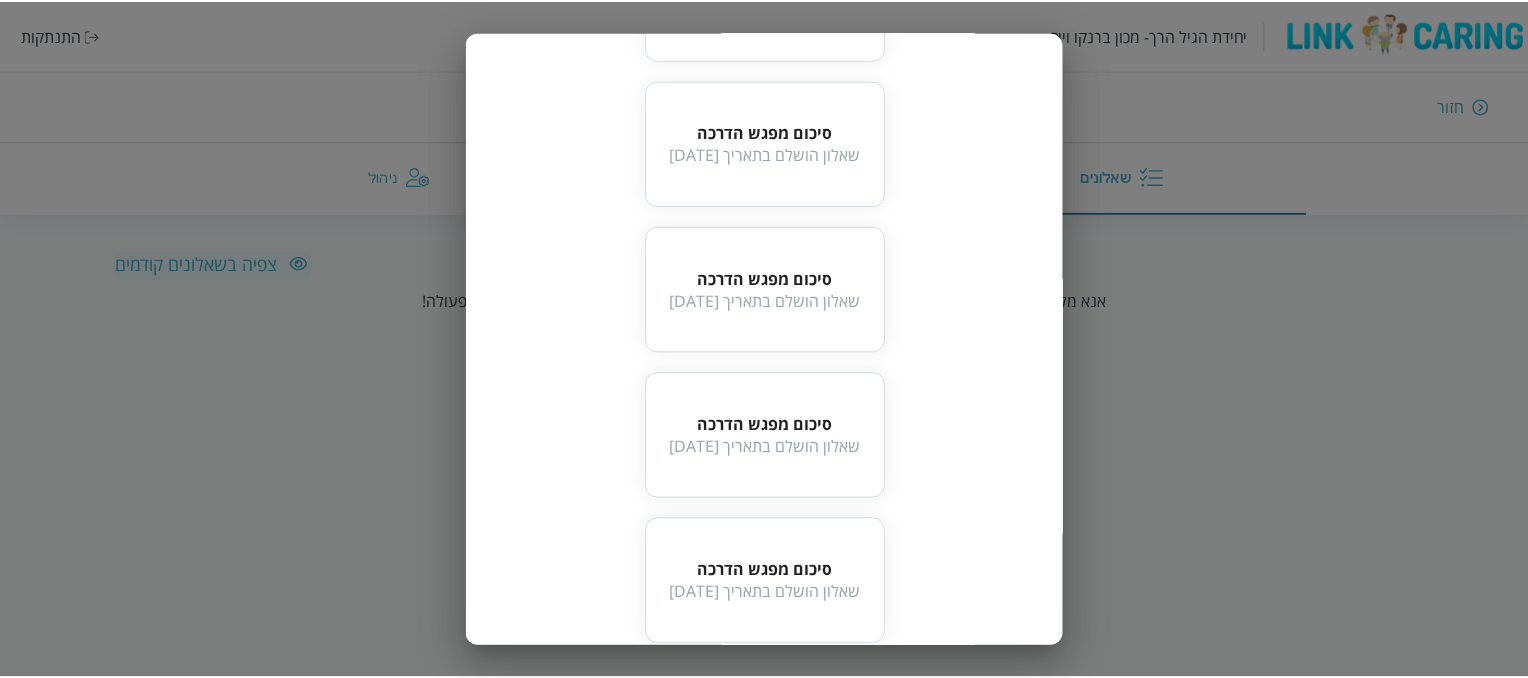scroll, scrollTop: 789, scrollLeft: 0, axis: vertical 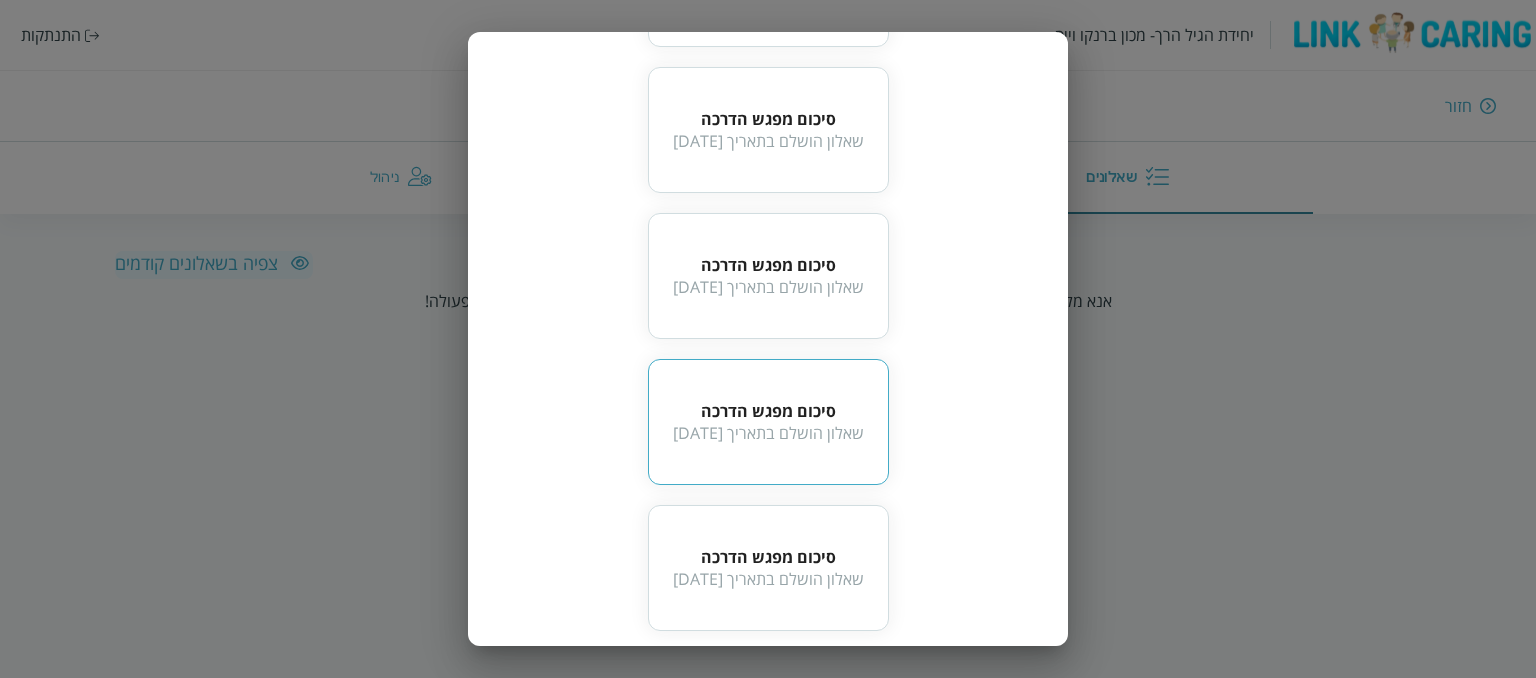 click on "שאלון הושלם בתאריך 2025-07-02" at bounding box center [768, 433] 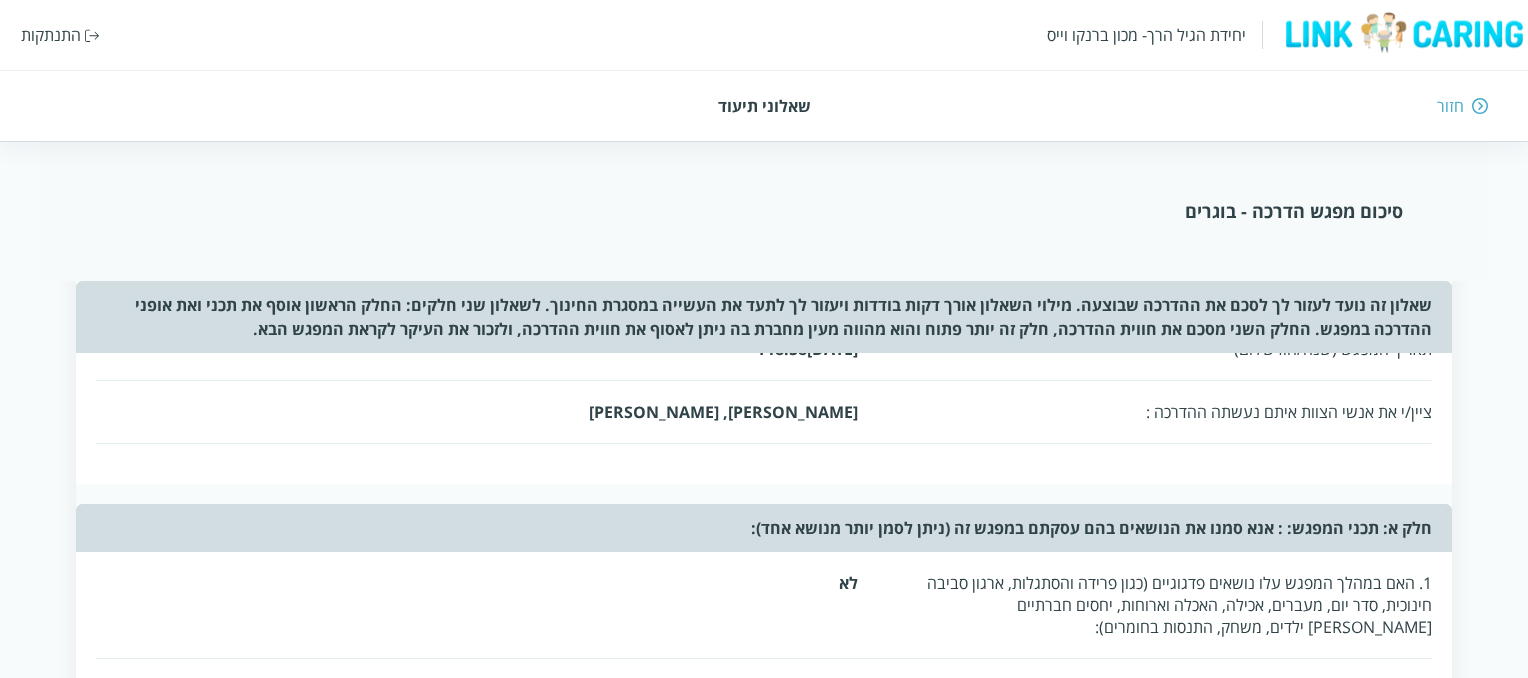 scroll, scrollTop: 42, scrollLeft: 0, axis: vertical 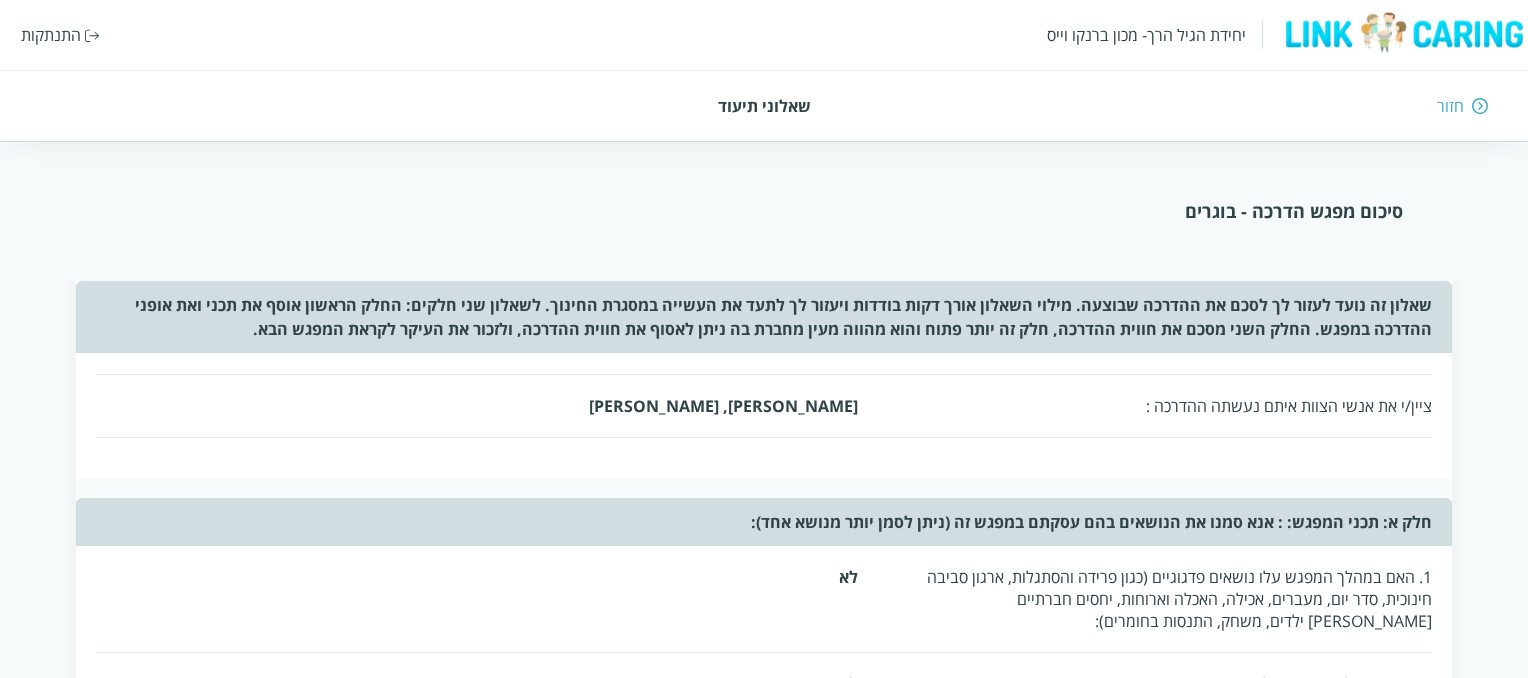 click on "חזור" at bounding box center (1450, 106) 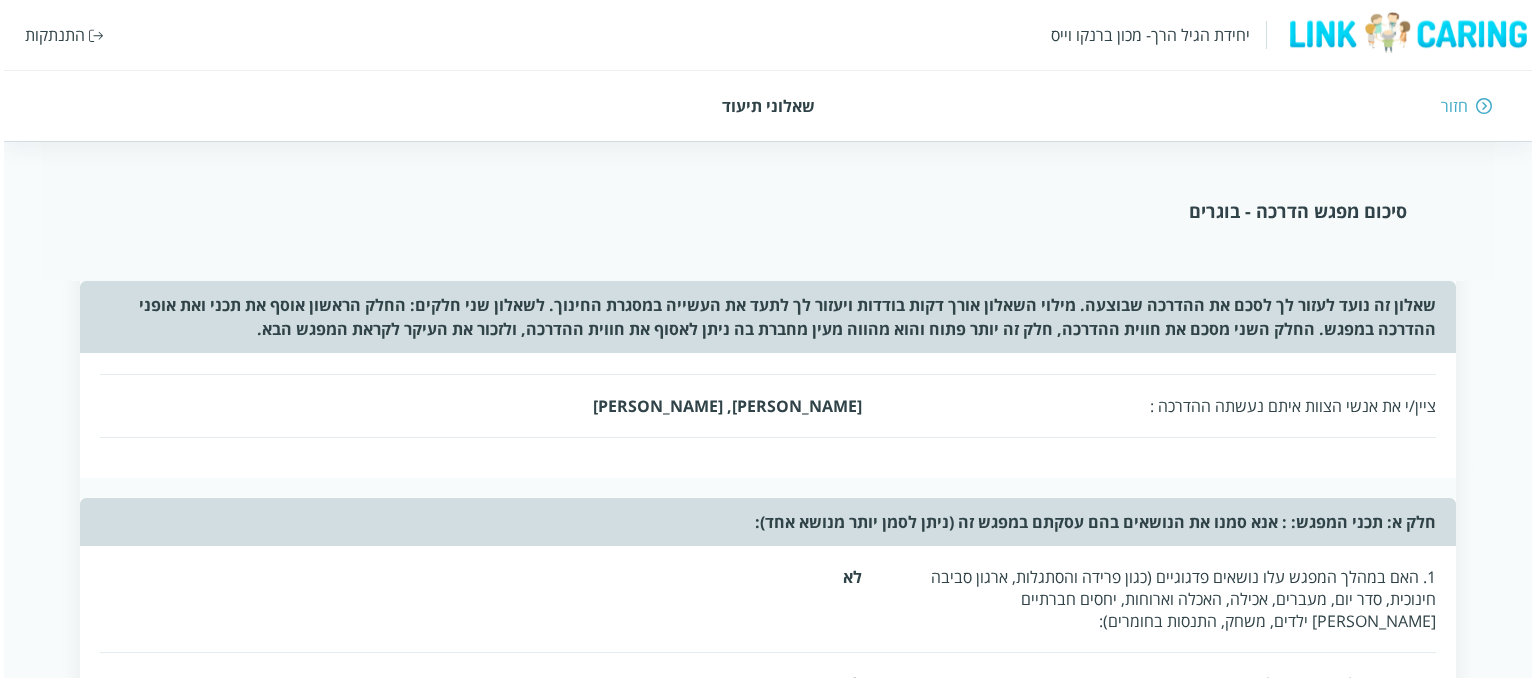 scroll, scrollTop: 0, scrollLeft: 0, axis: both 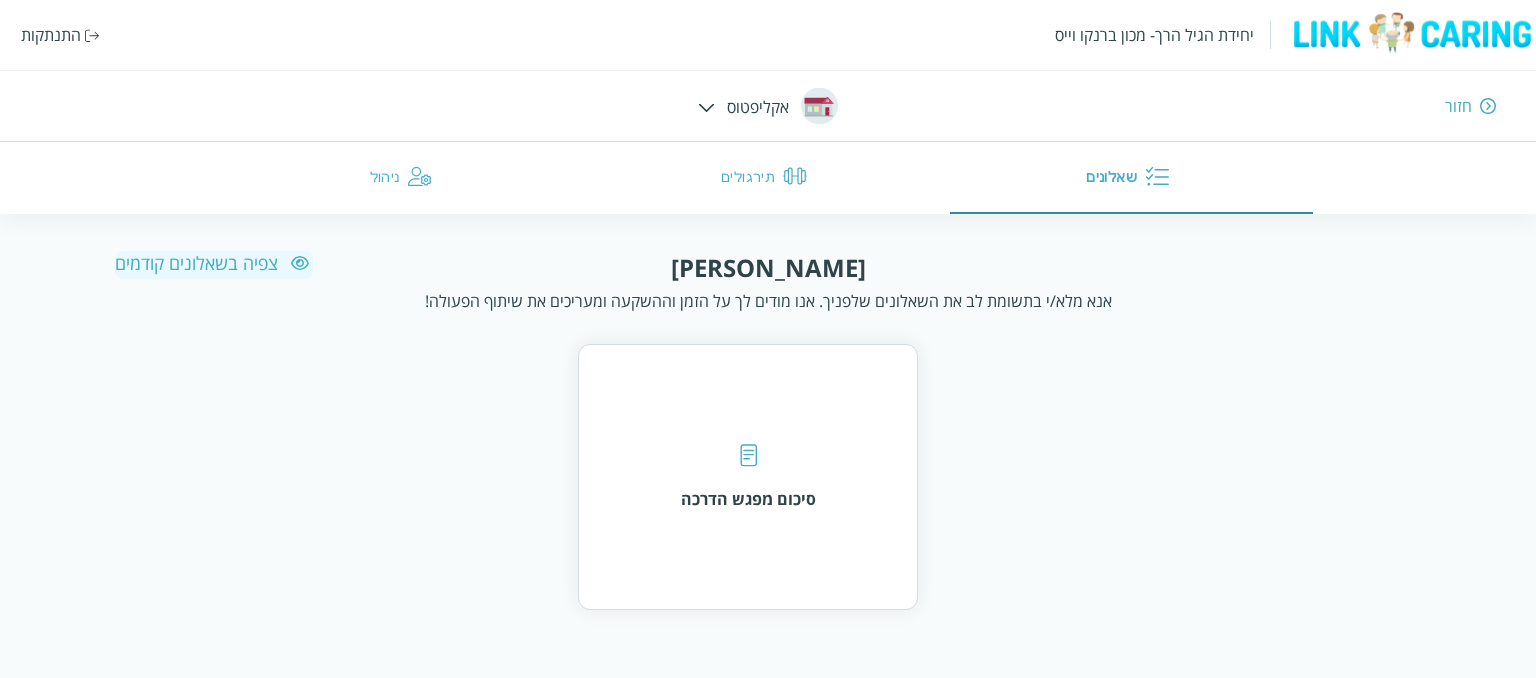 click on "צפיה בשאלונים קודמים" at bounding box center [214, 263] 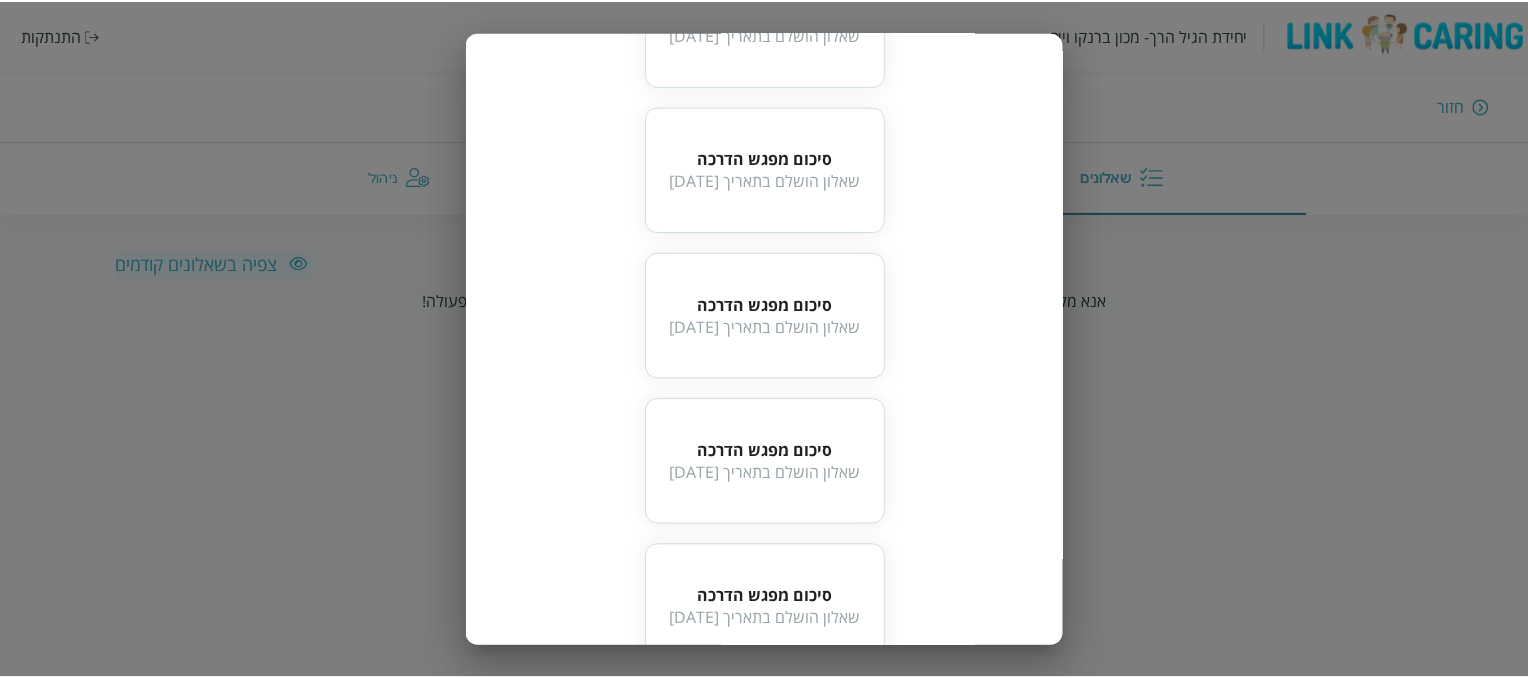 scroll, scrollTop: 789, scrollLeft: 0, axis: vertical 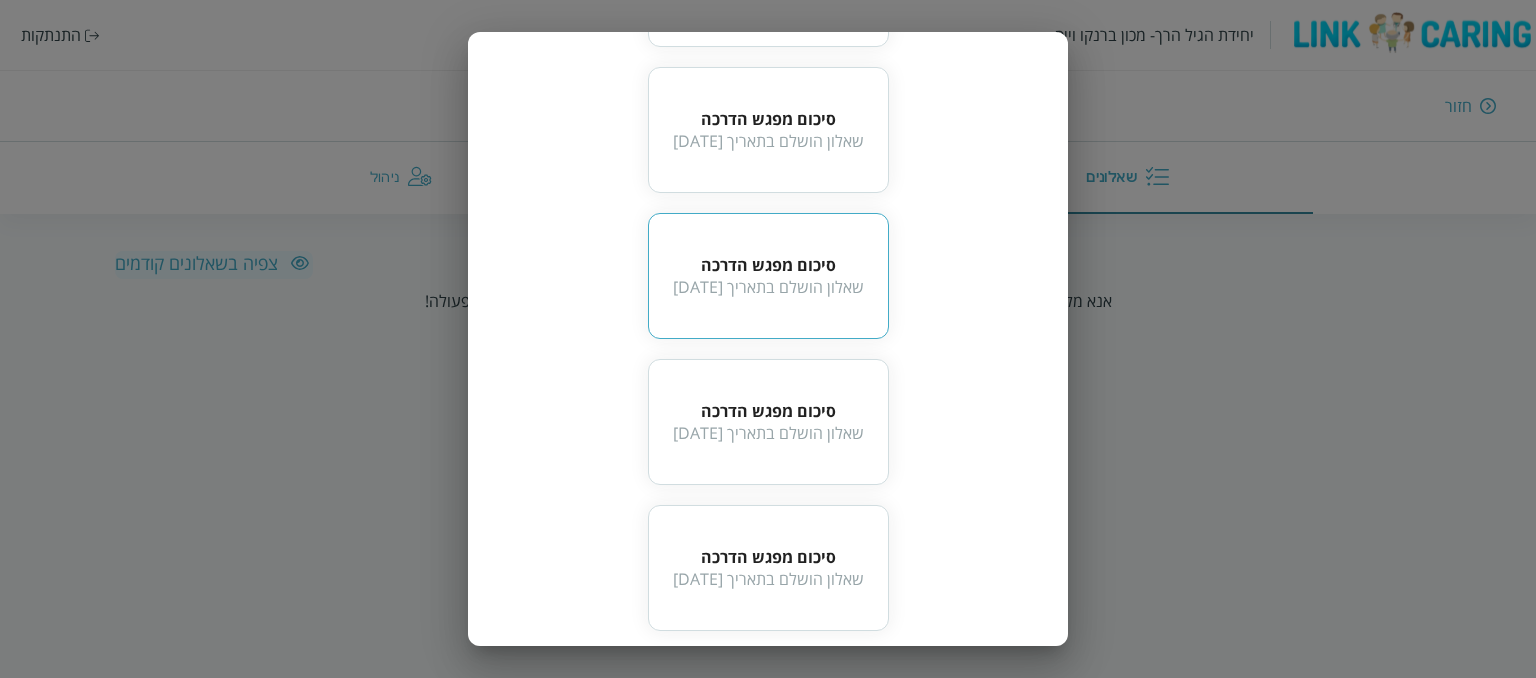 click on "שאלון הושלם בתאריך 2025-06-21" at bounding box center [768, 287] 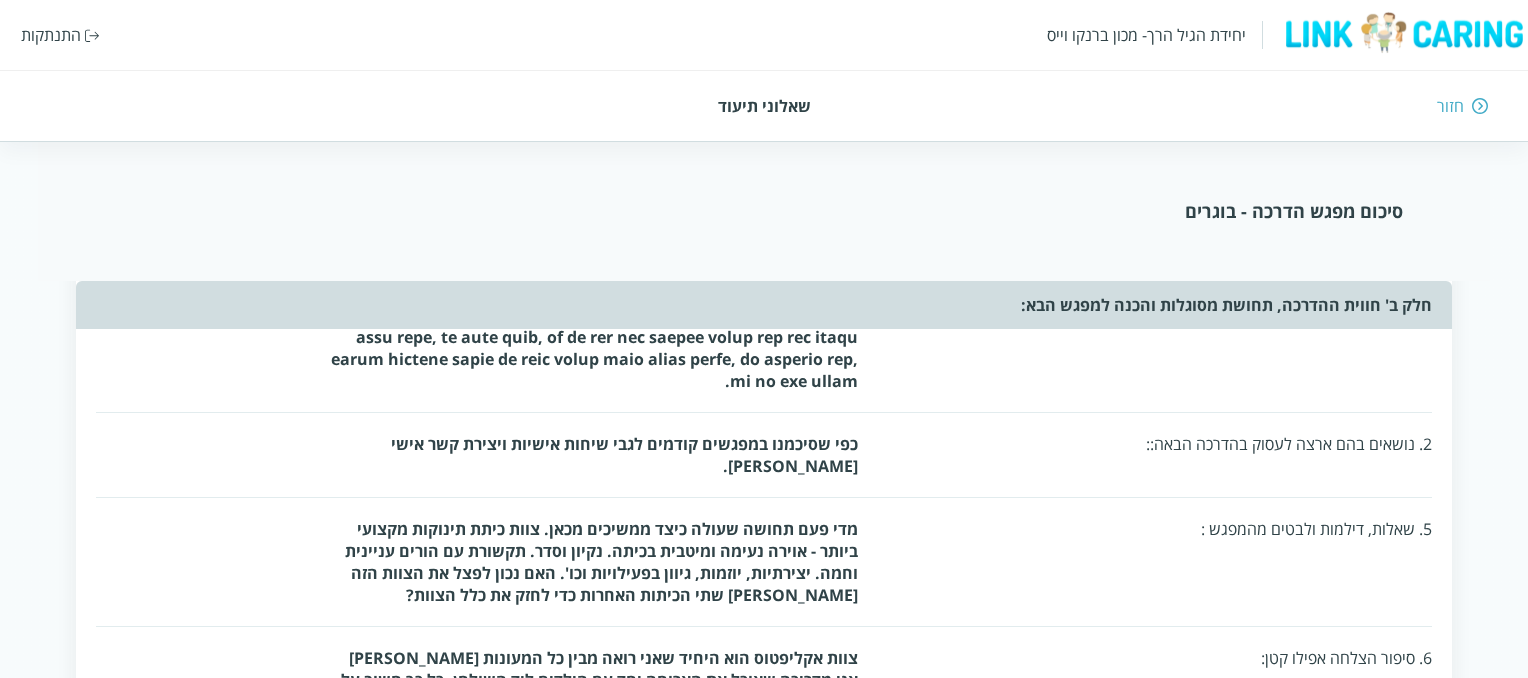 scroll, scrollTop: 1927, scrollLeft: 0, axis: vertical 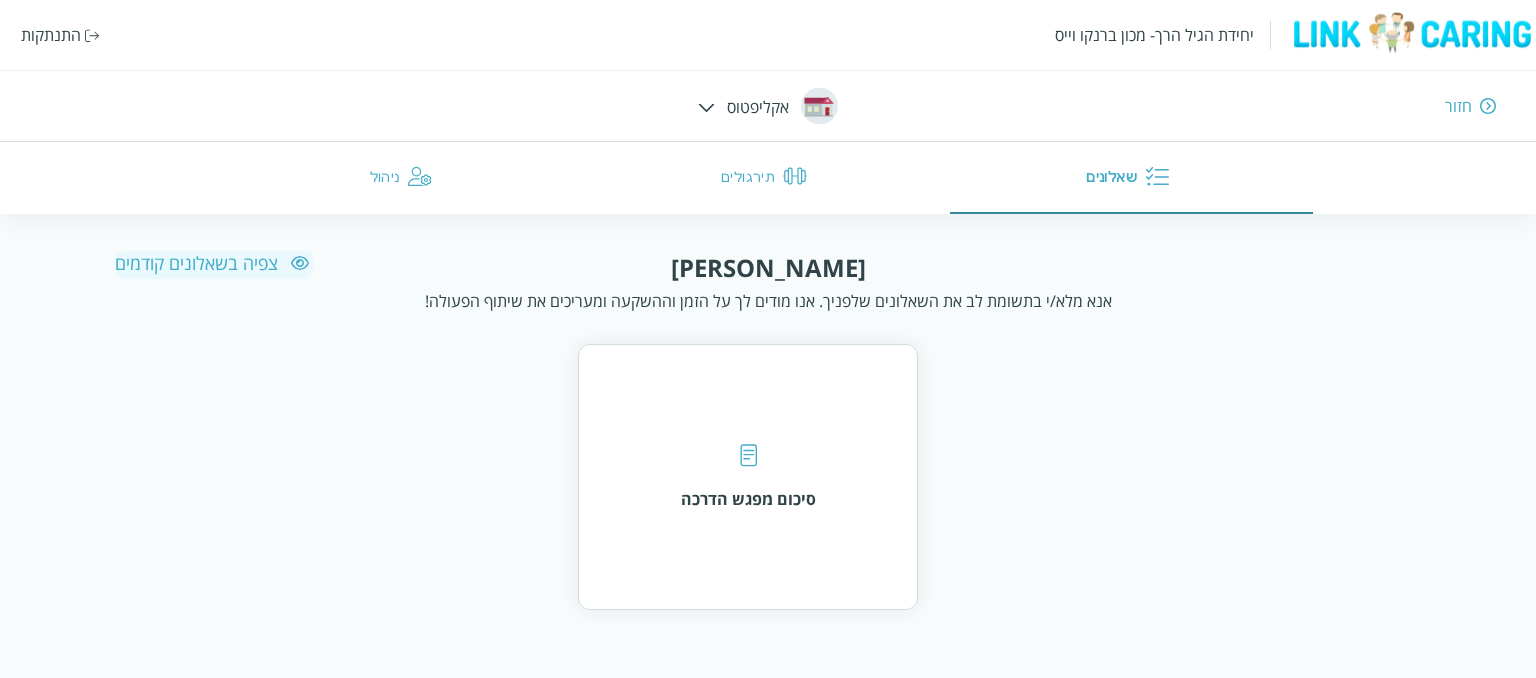 click at bounding box center (706, 107) 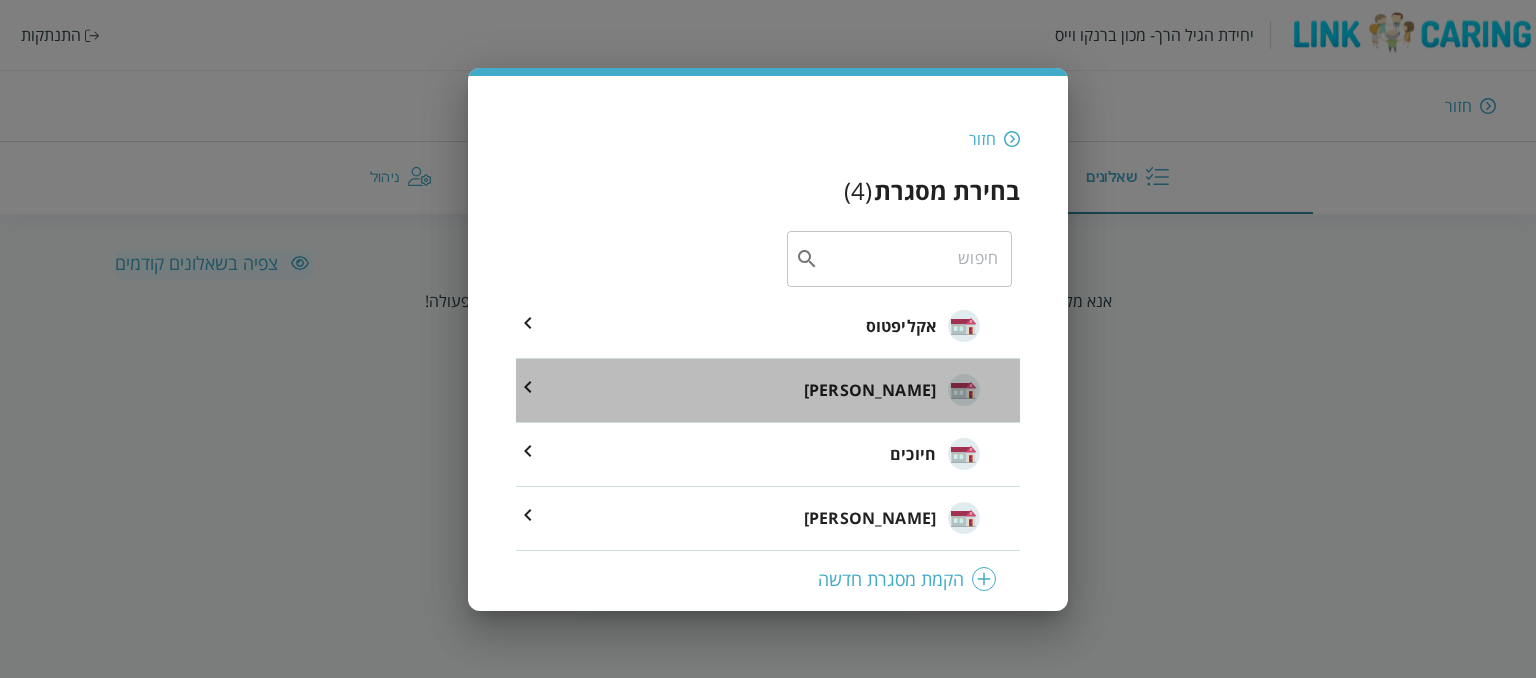 click on "רון" at bounding box center [768, 391] 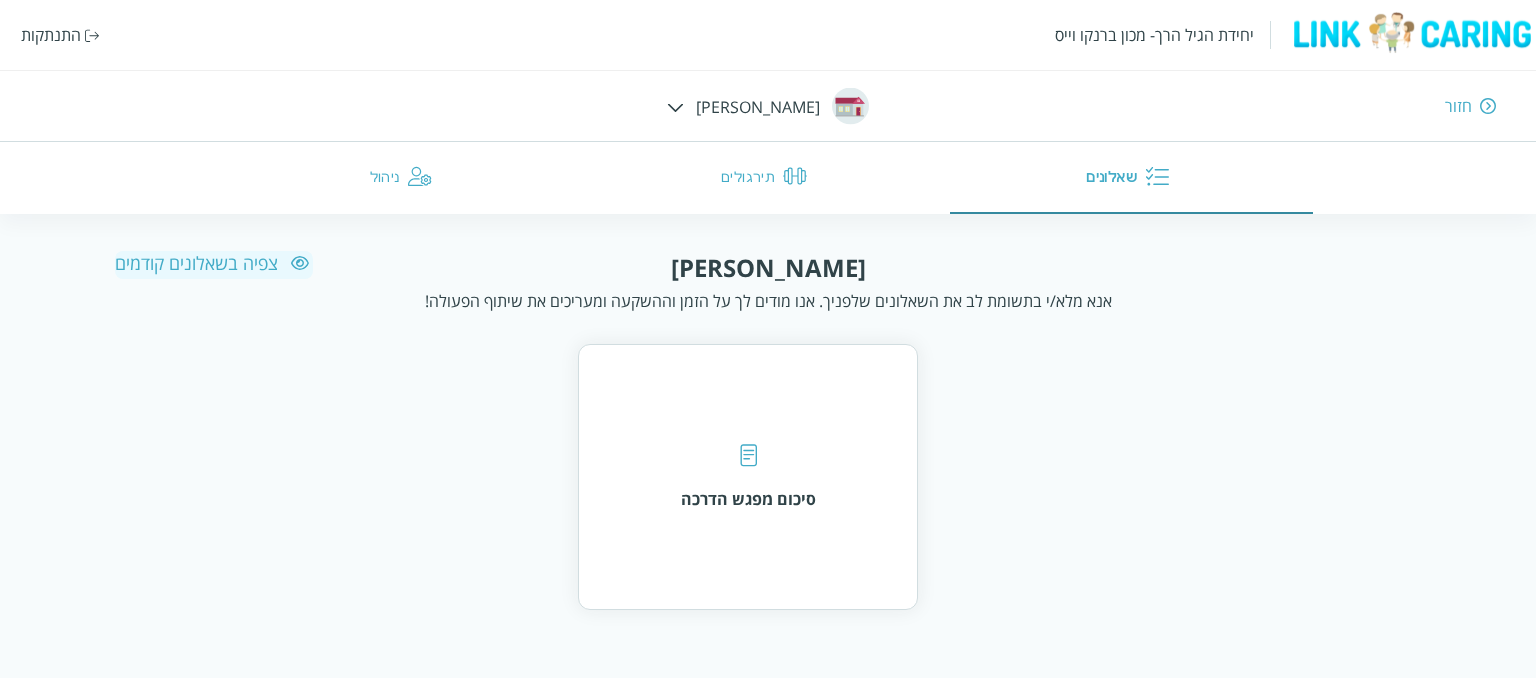click on "צפיה בשאלונים קודמים" at bounding box center (214, 263) 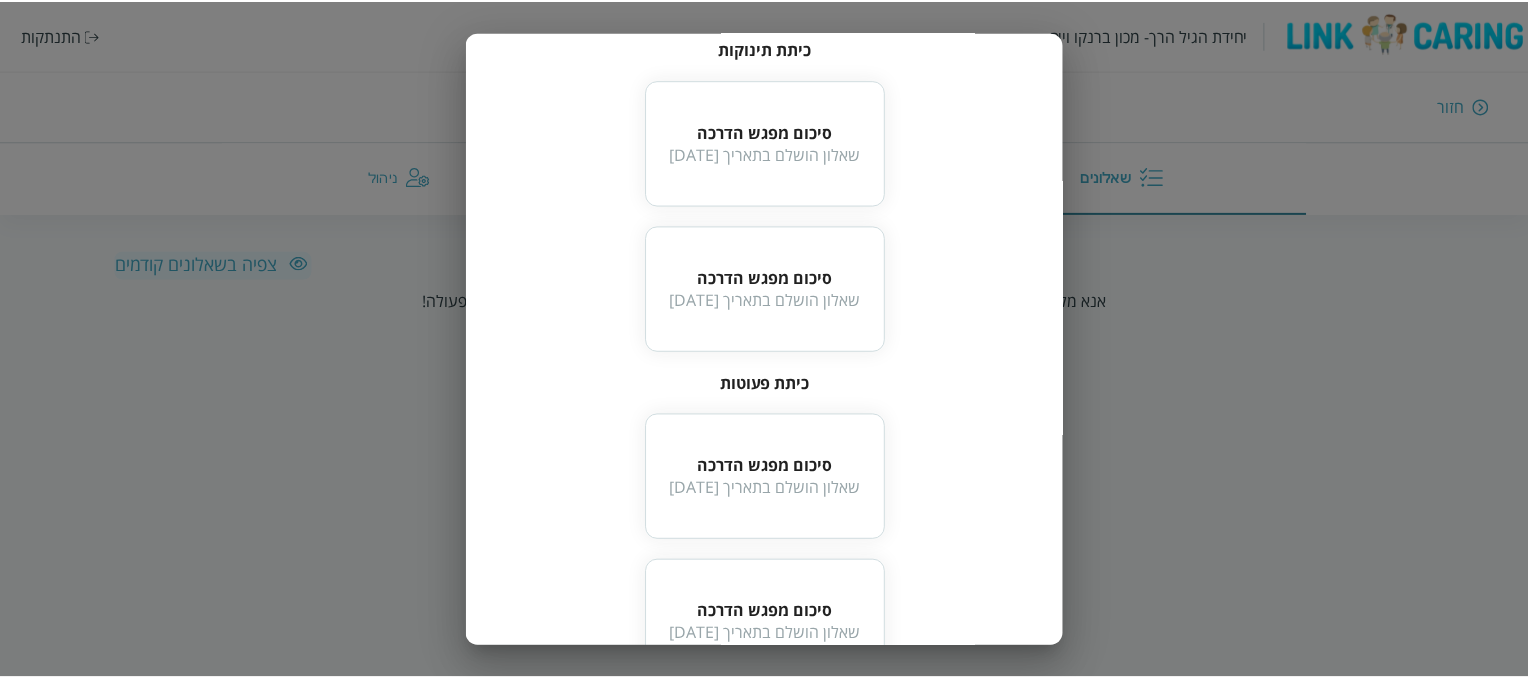 scroll, scrollTop: 0, scrollLeft: 0, axis: both 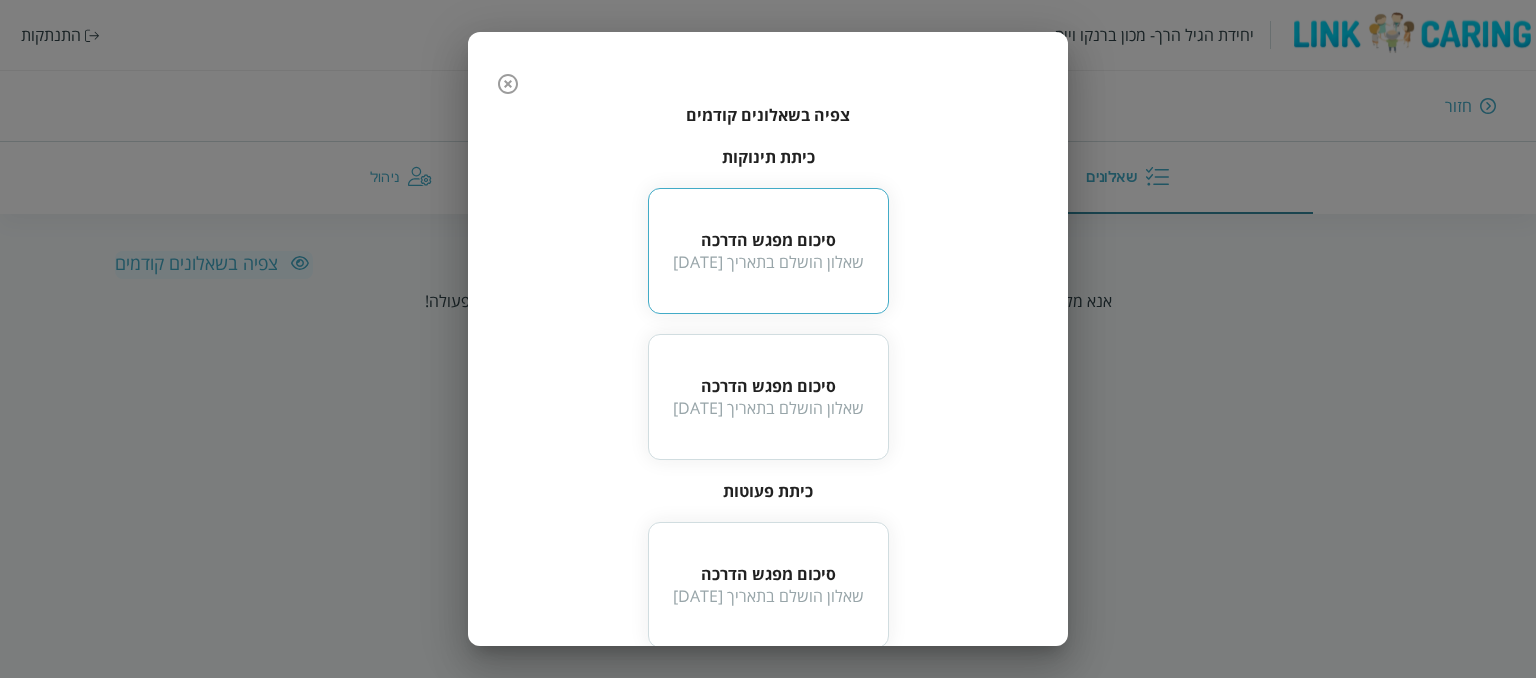click on "שאלון הושלם בתאריך 2025-06-21" at bounding box center (768, 262) 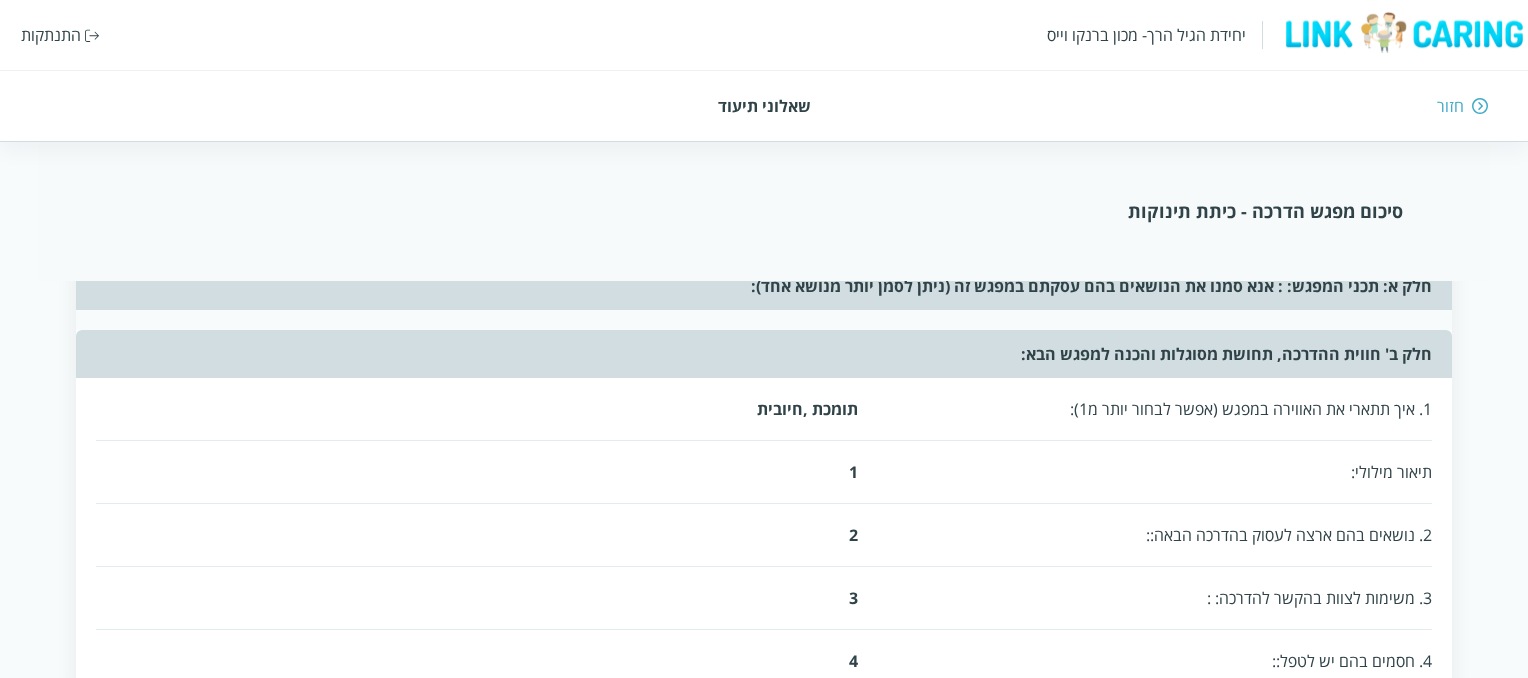 scroll, scrollTop: 1161, scrollLeft: 0, axis: vertical 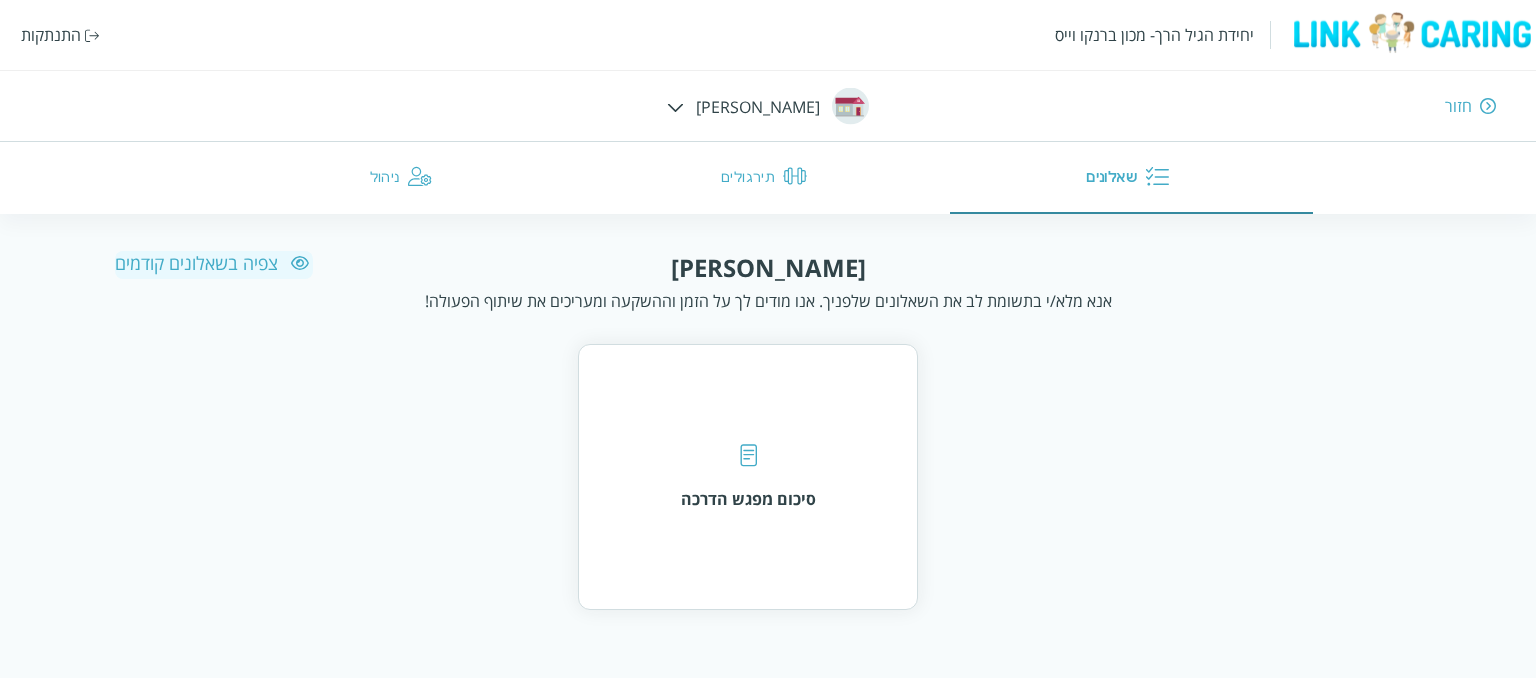 click at bounding box center (675, 107) 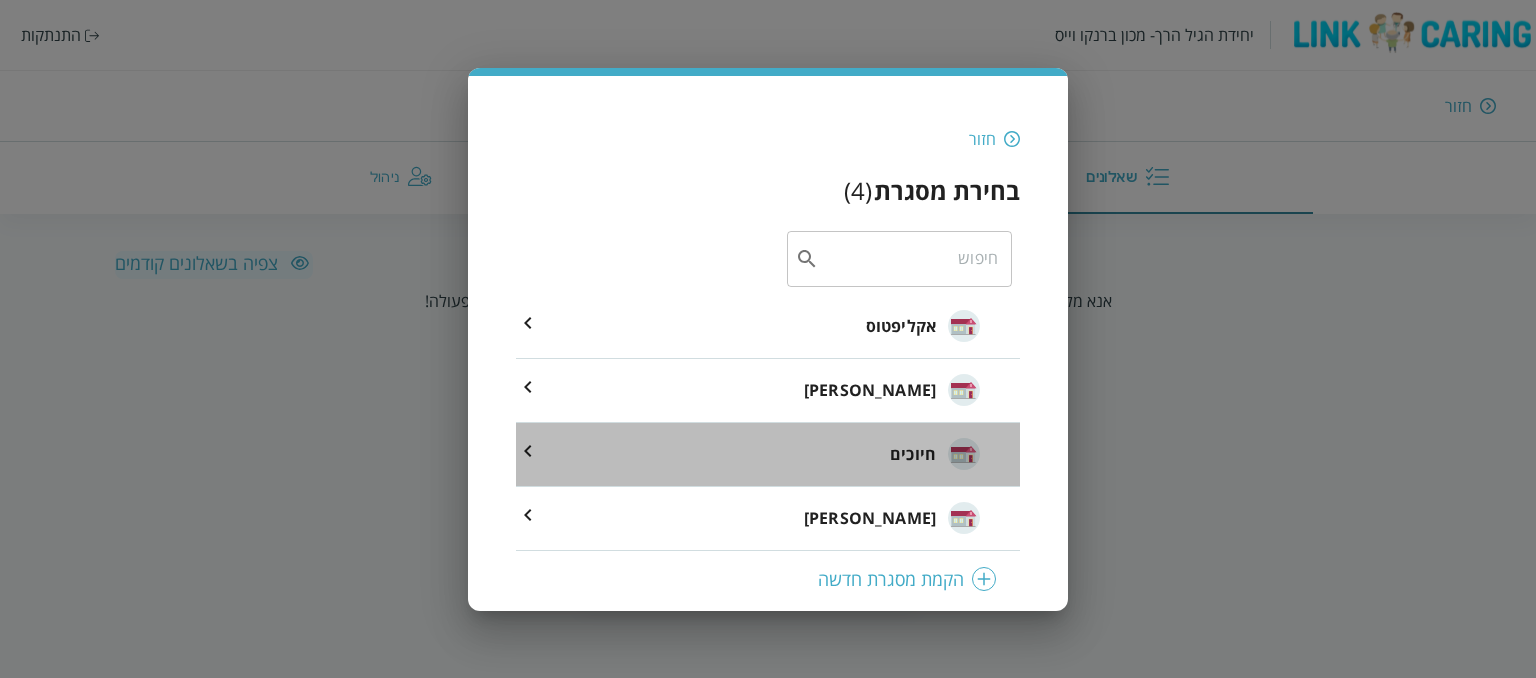 click on "חיוכים" at bounding box center (913, 454) 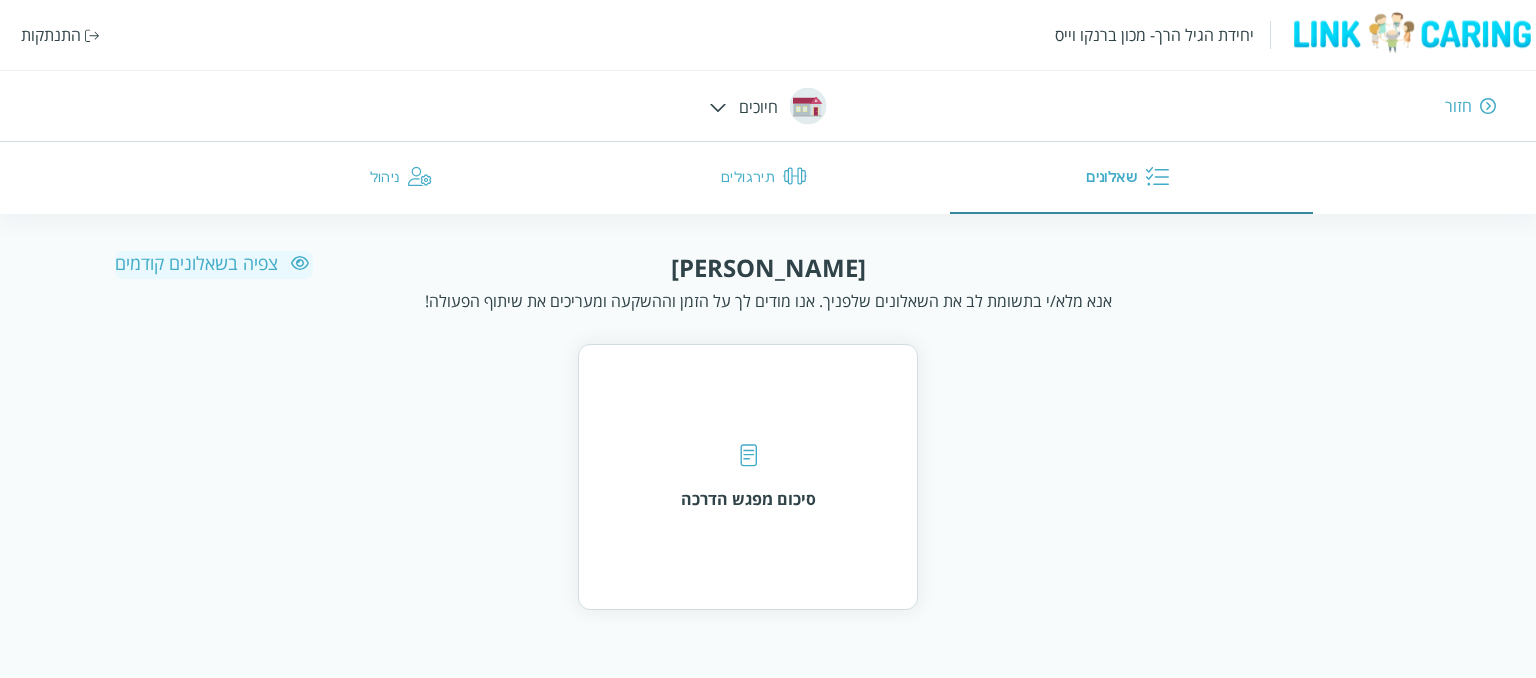 click on "צפיה בשאלונים קודמים" at bounding box center (214, 263) 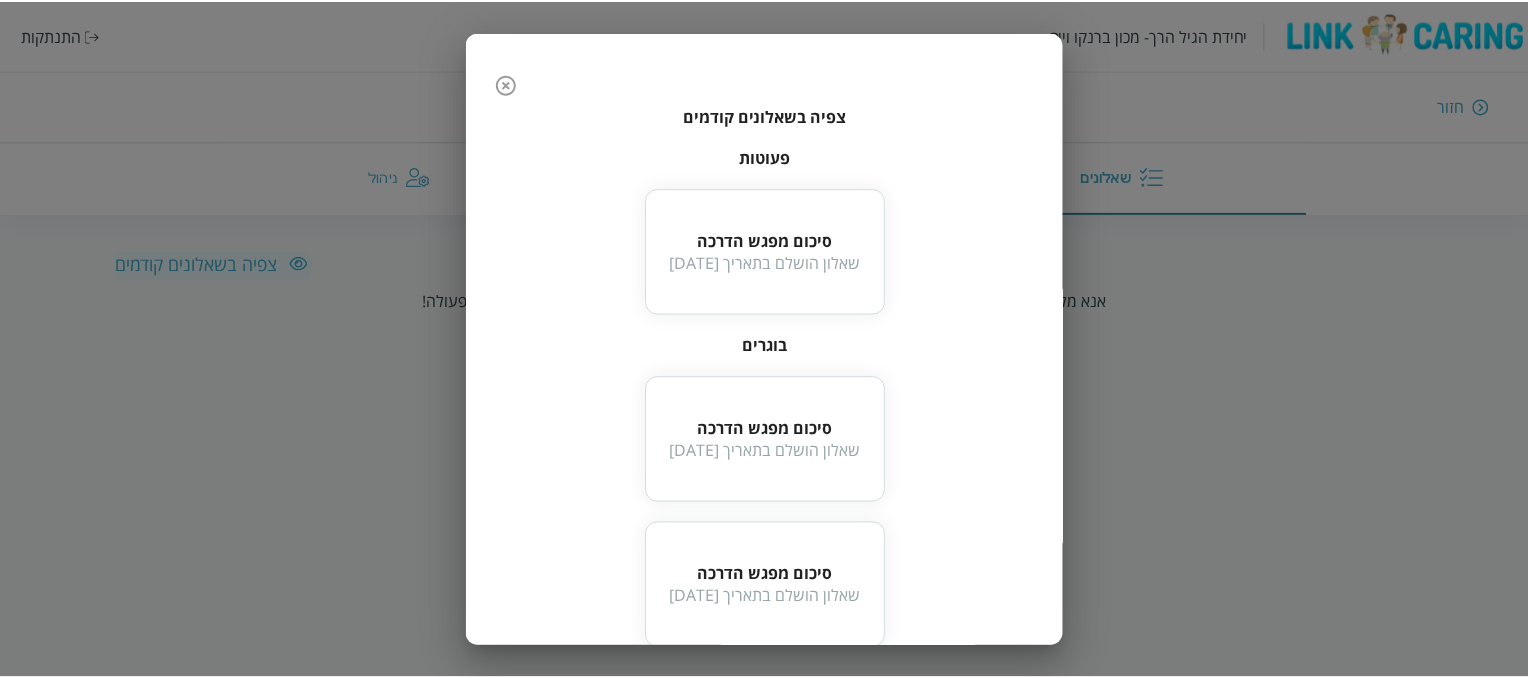 scroll, scrollTop: 4, scrollLeft: 0, axis: vertical 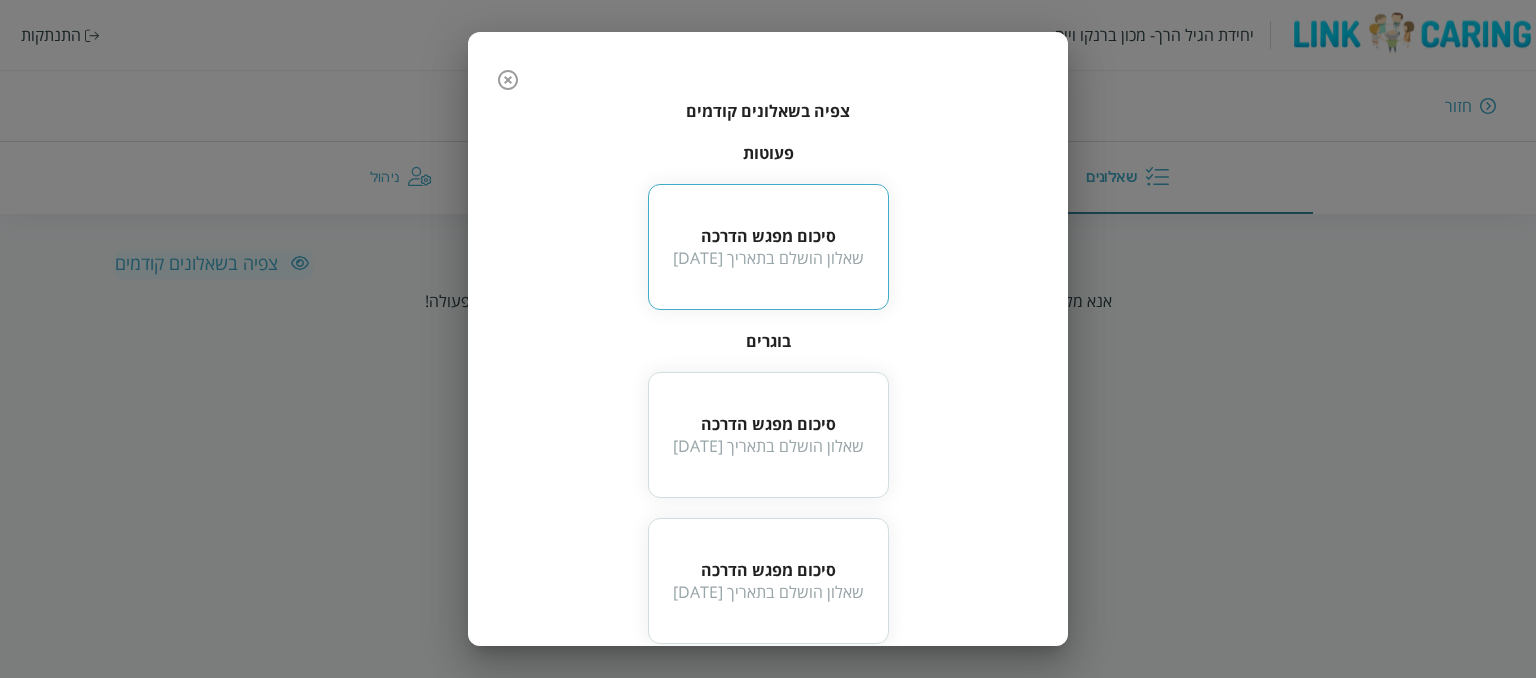click on "שאלון הושלם בתאריך 2025-07-15" at bounding box center (768, 258) 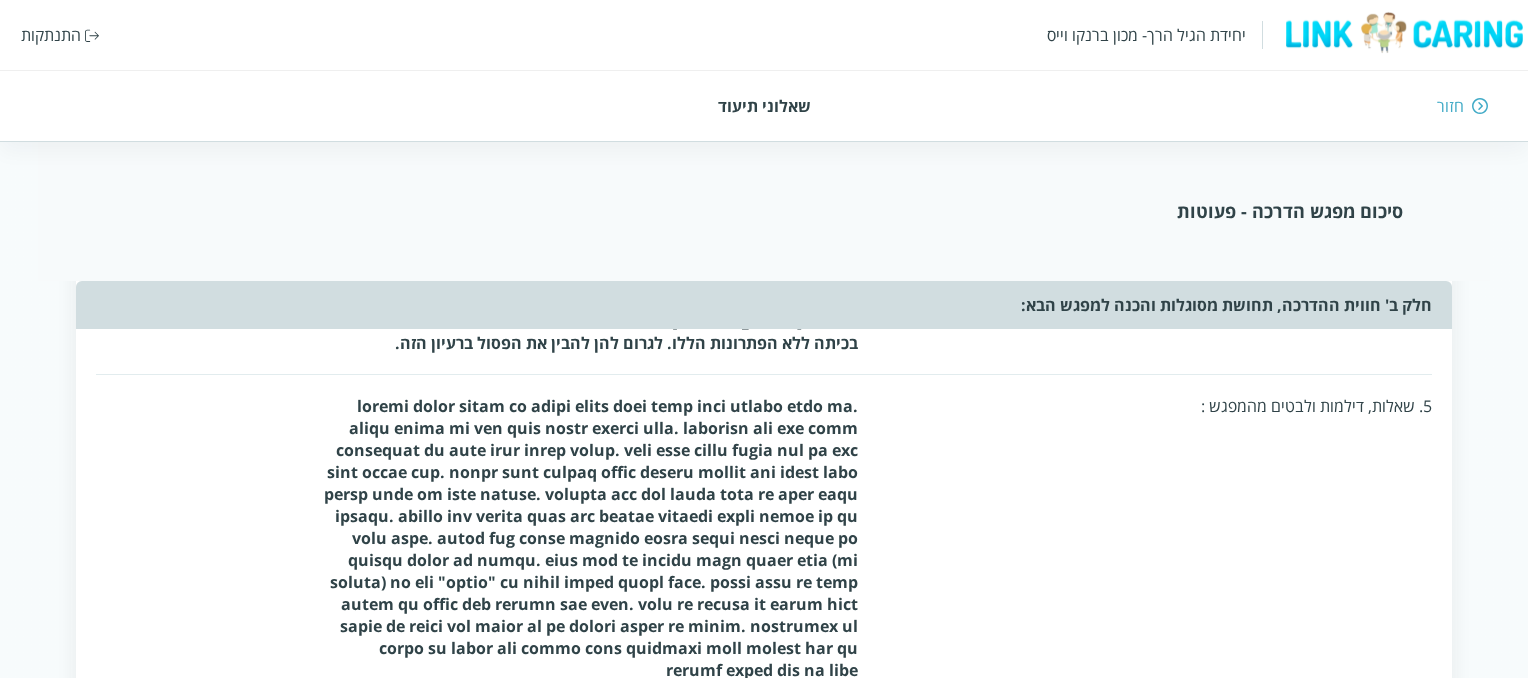 scroll, scrollTop: 1024, scrollLeft: 0, axis: vertical 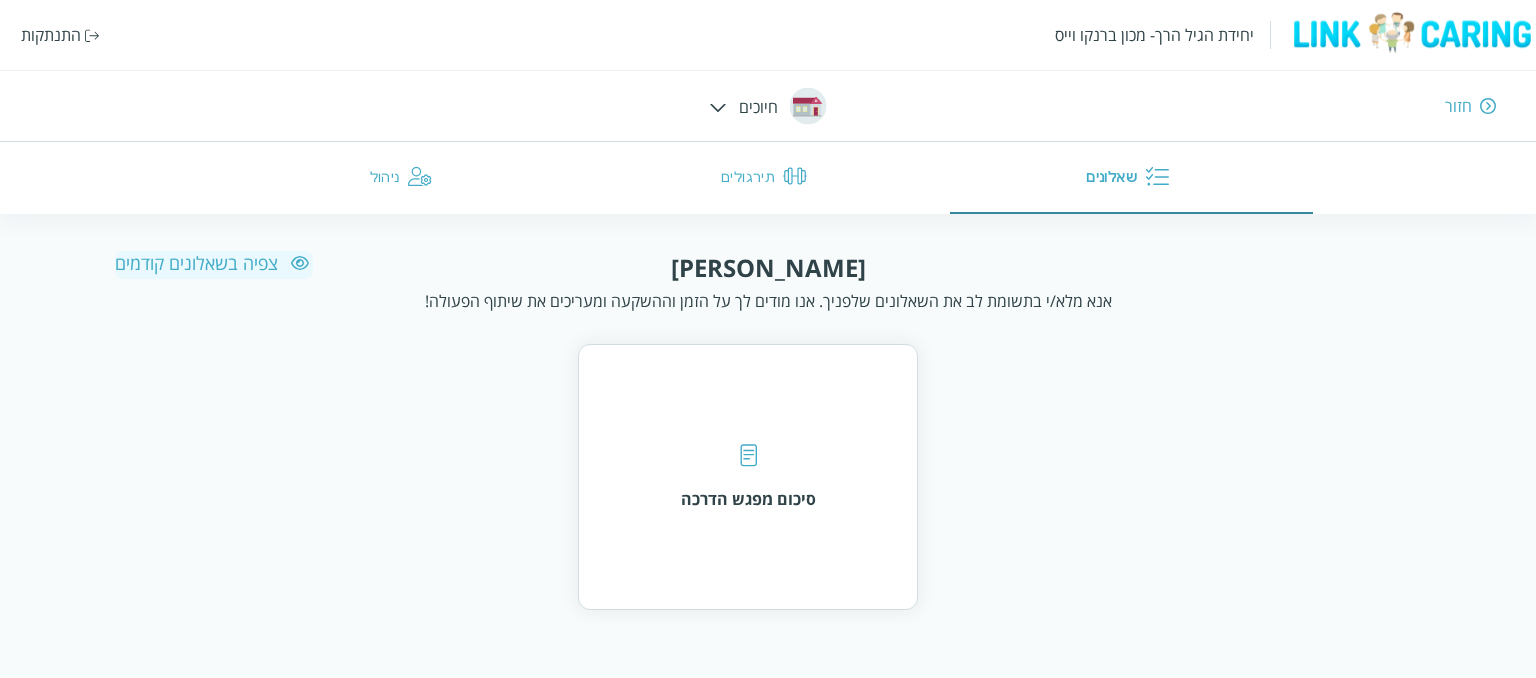 click on "צפיה בשאלונים קודמים" at bounding box center (214, 263) 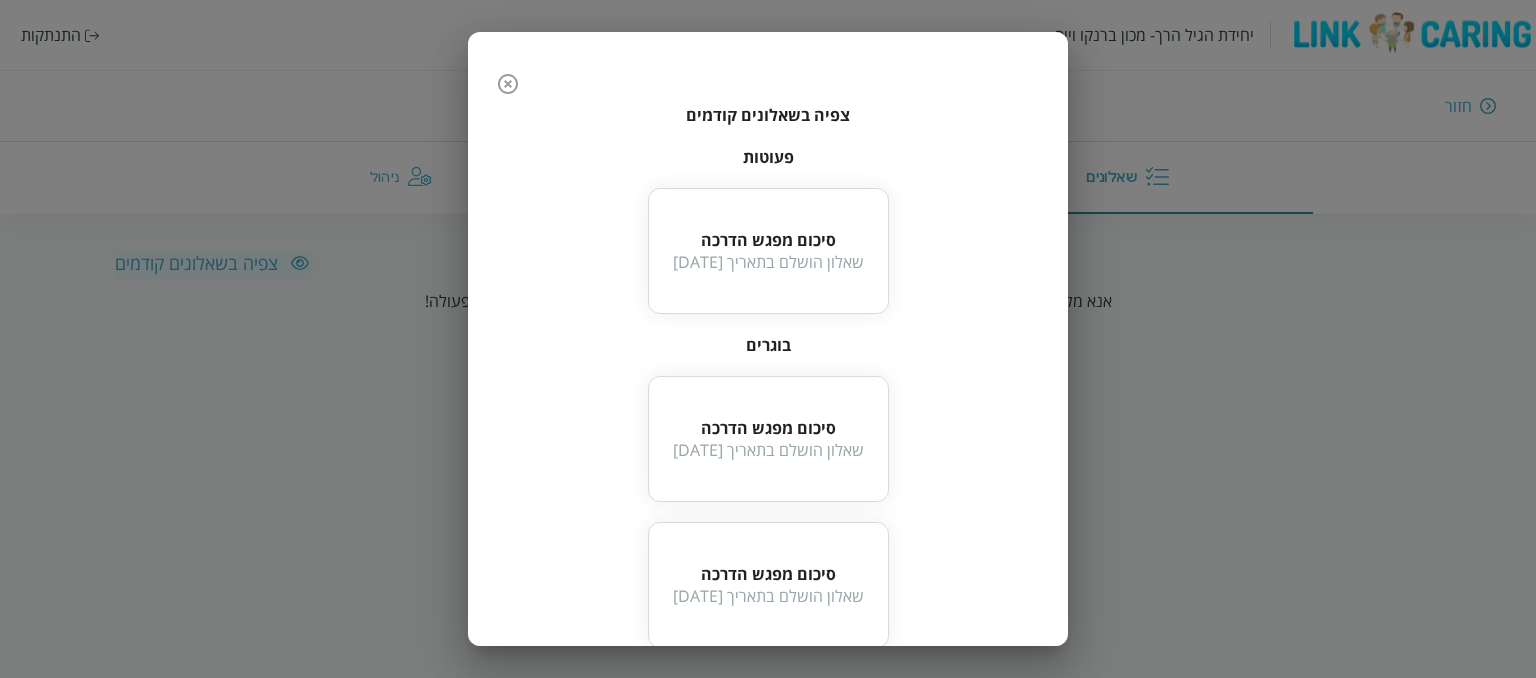 click on "בוגרים סיכום מפגש הדרכה  שאלון הושלם בתאריך 2025-06-30 סיכום מפגש הדרכה  שאלון הושלם בתאריך 2025-07-07" at bounding box center (768, 491) 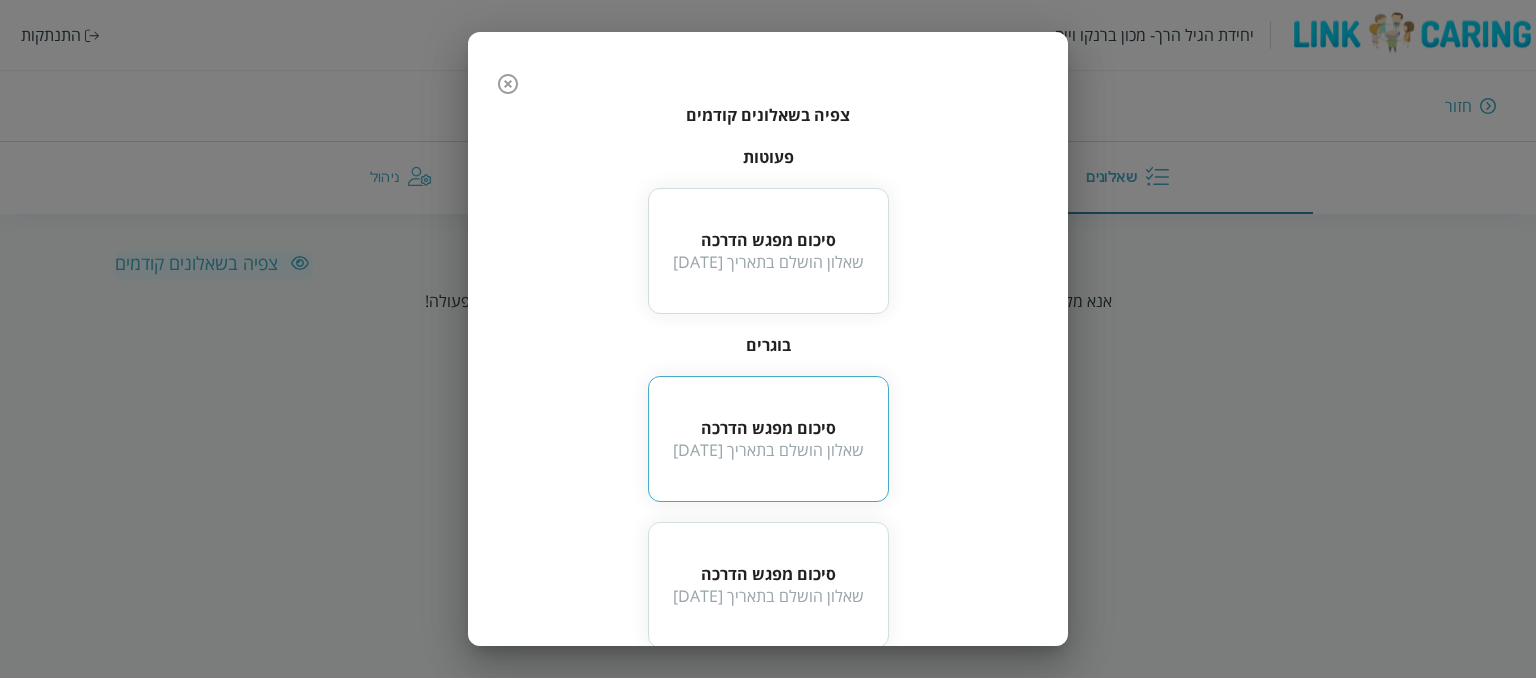 click on "סיכום מפגש הדרכה  שאלון הושלם בתאריך 2025-06-30" at bounding box center [768, 439] 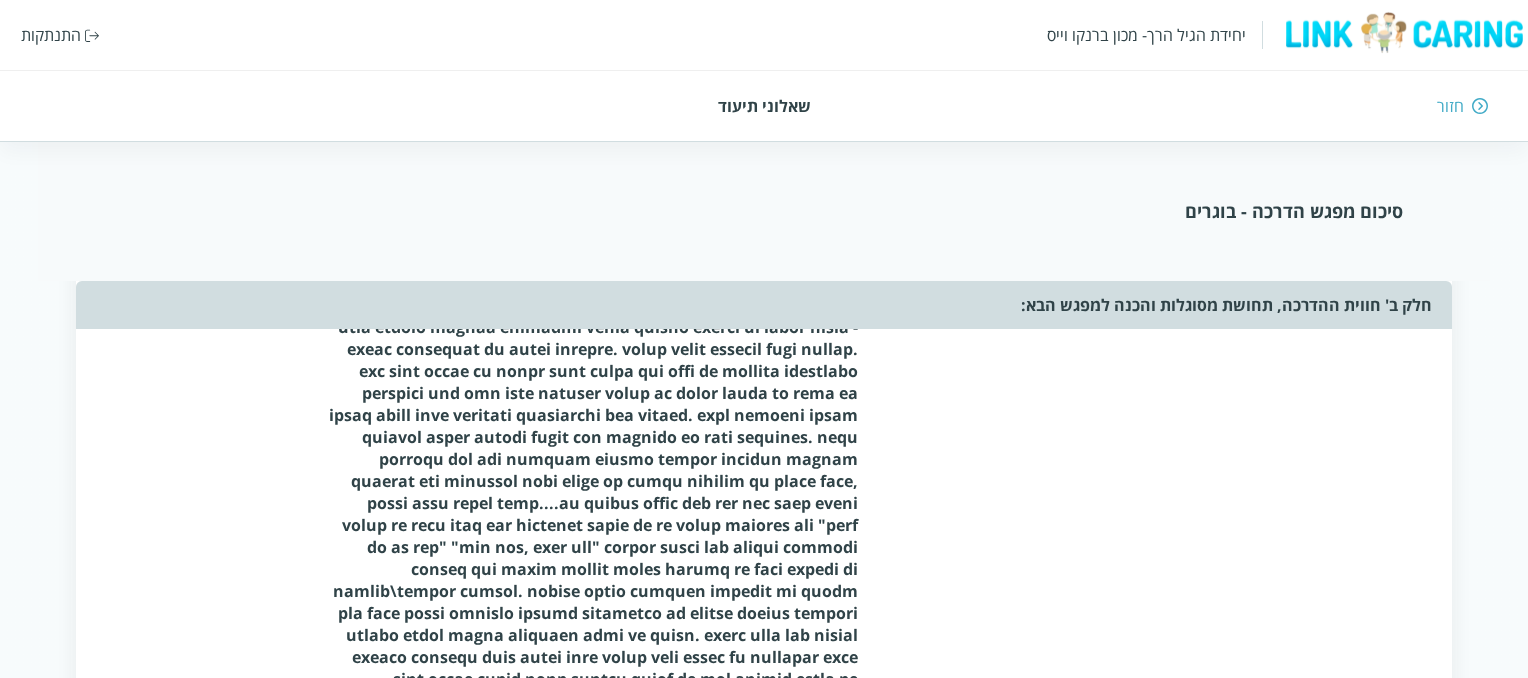 scroll, scrollTop: 1948, scrollLeft: 0, axis: vertical 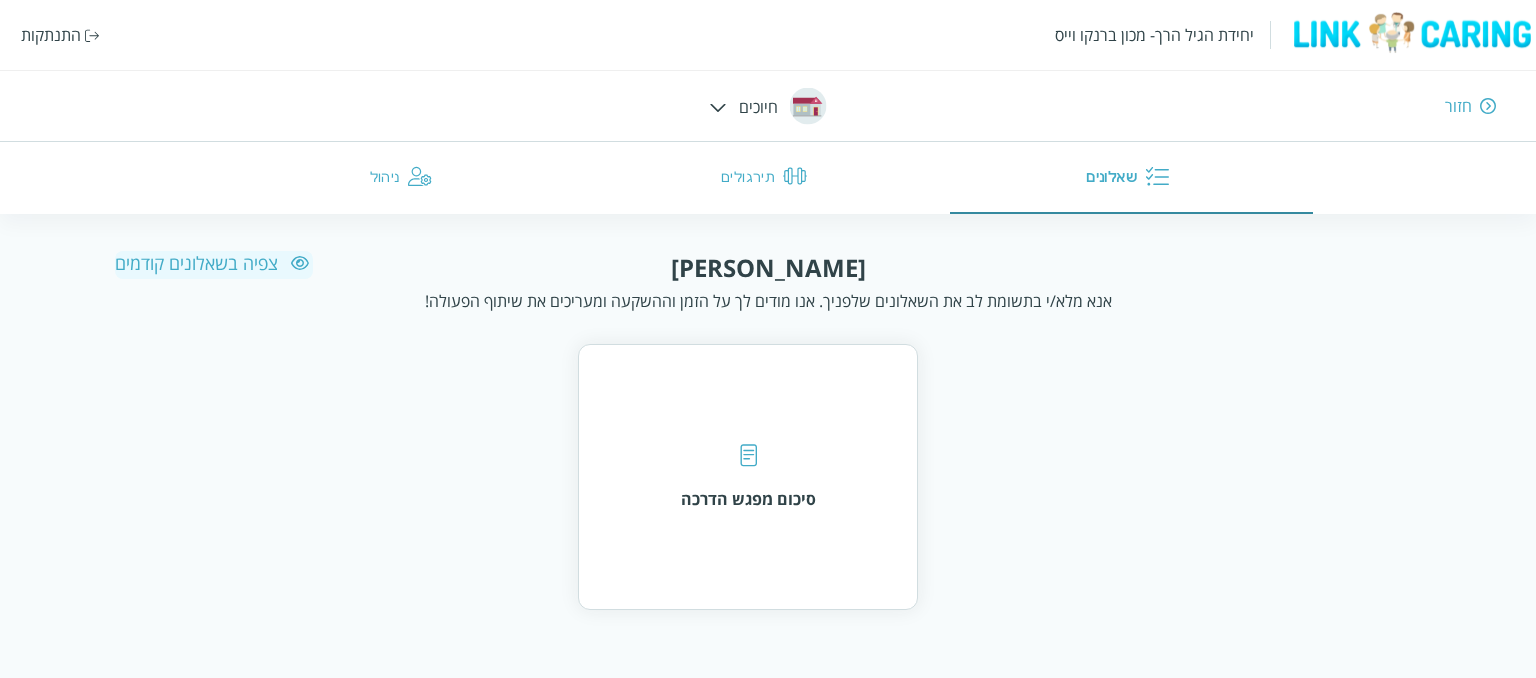 click at bounding box center [718, 107] 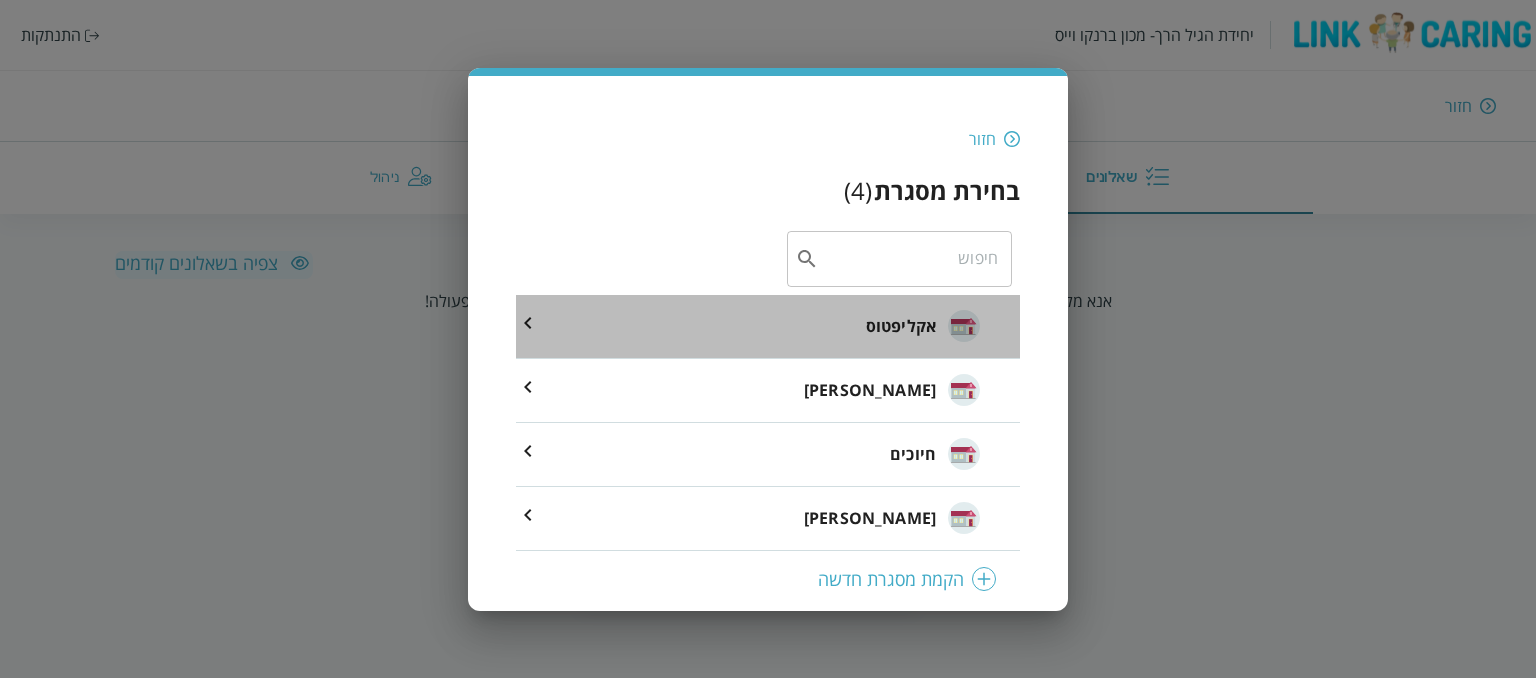 click on "אקליפטוס" at bounding box center (901, 326) 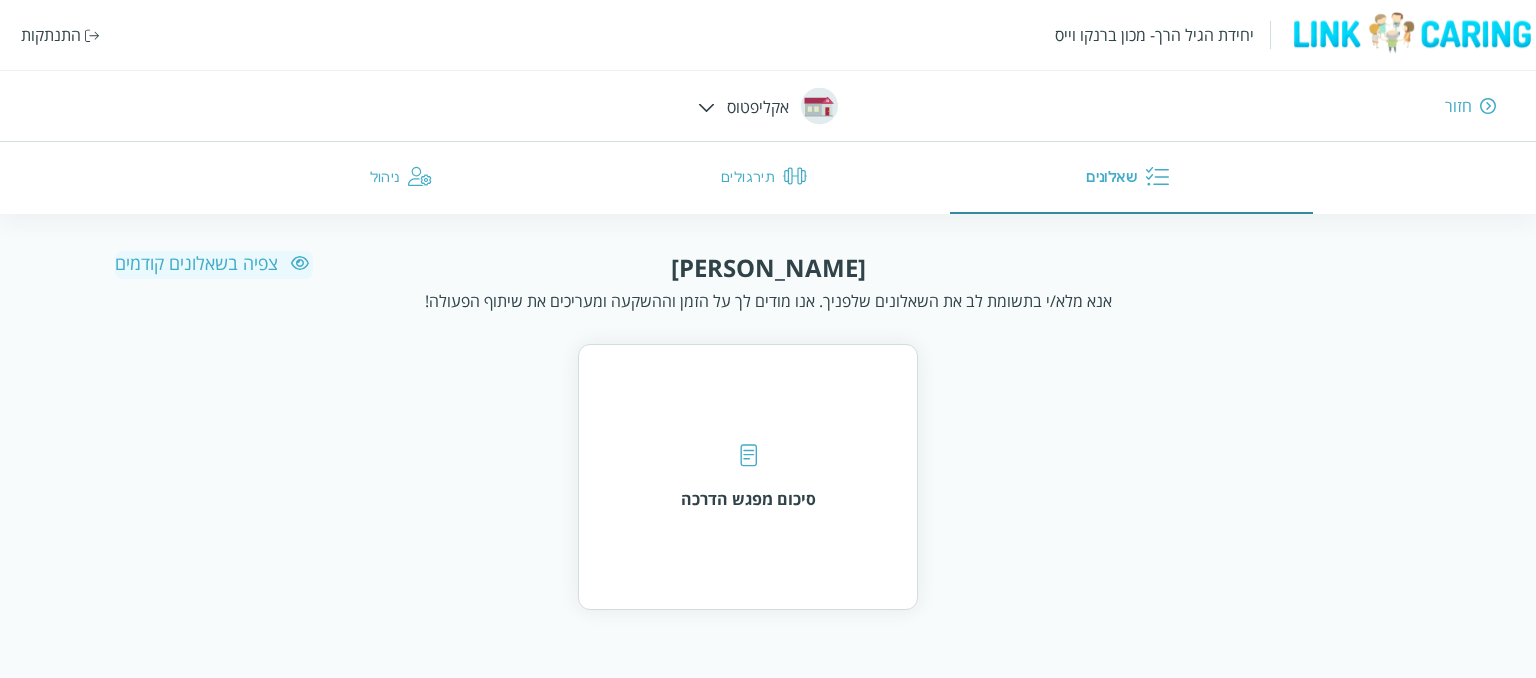 click on "צפיה בשאלונים קודמים" at bounding box center [214, 263] 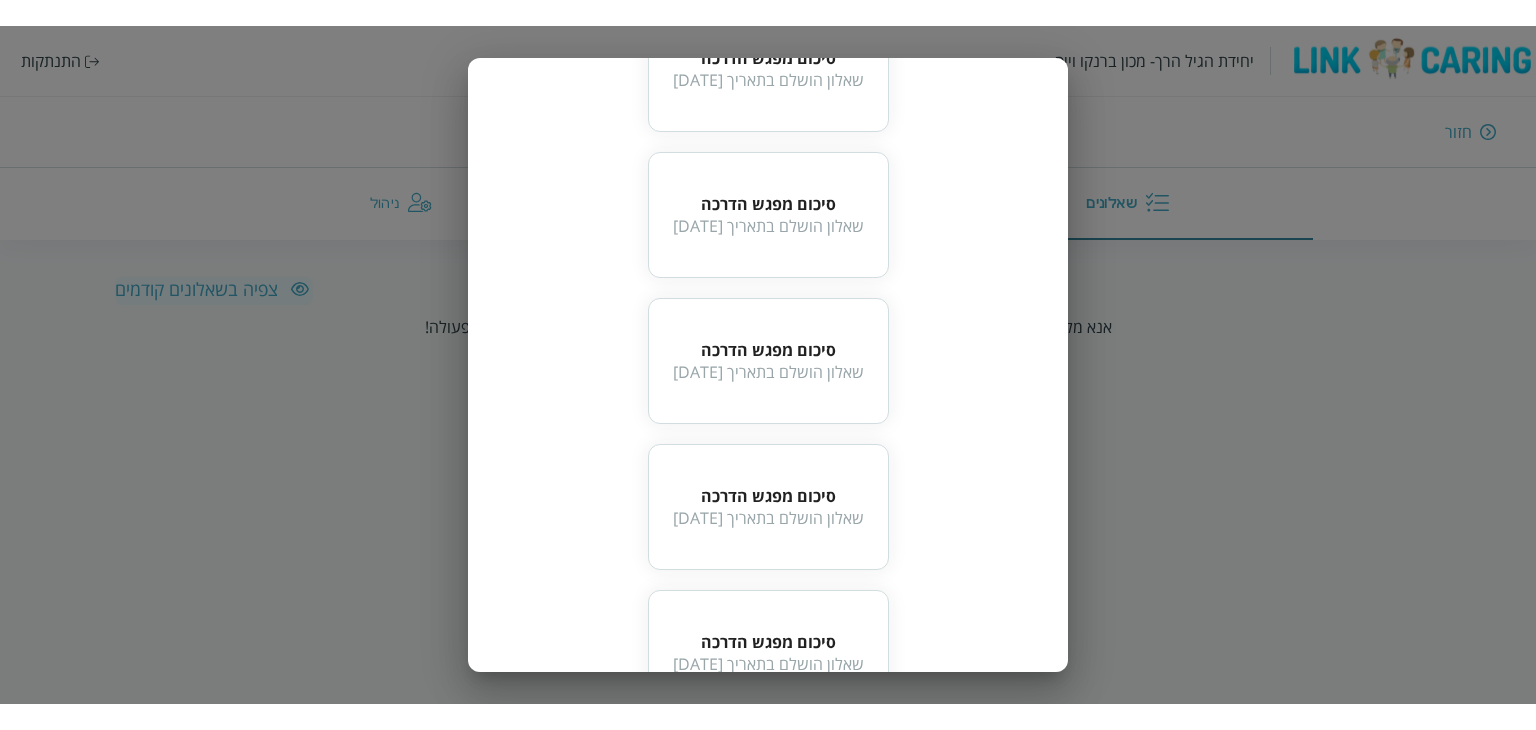 scroll, scrollTop: 789, scrollLeft: 0, axis: vertical 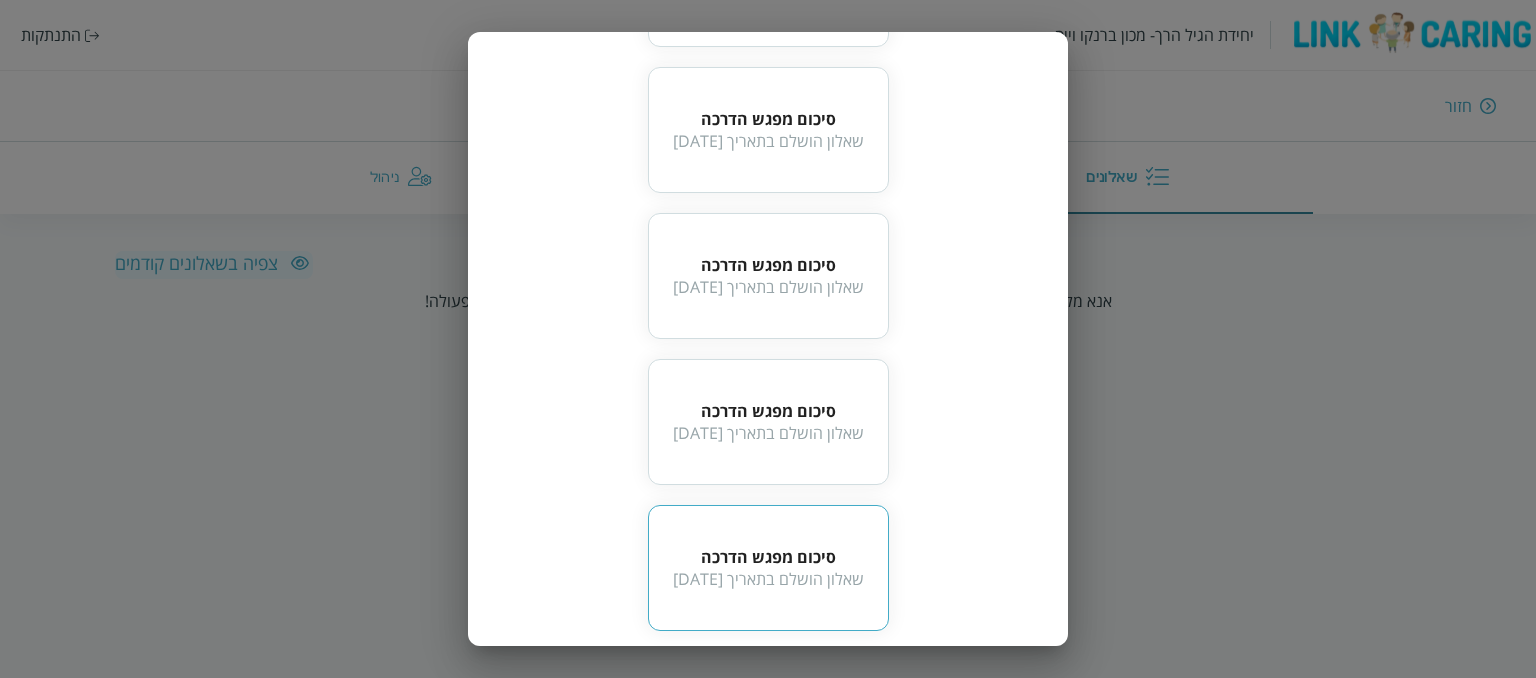 click on "סיכום מפגש הדרכה" at bounding box center (768, 557) 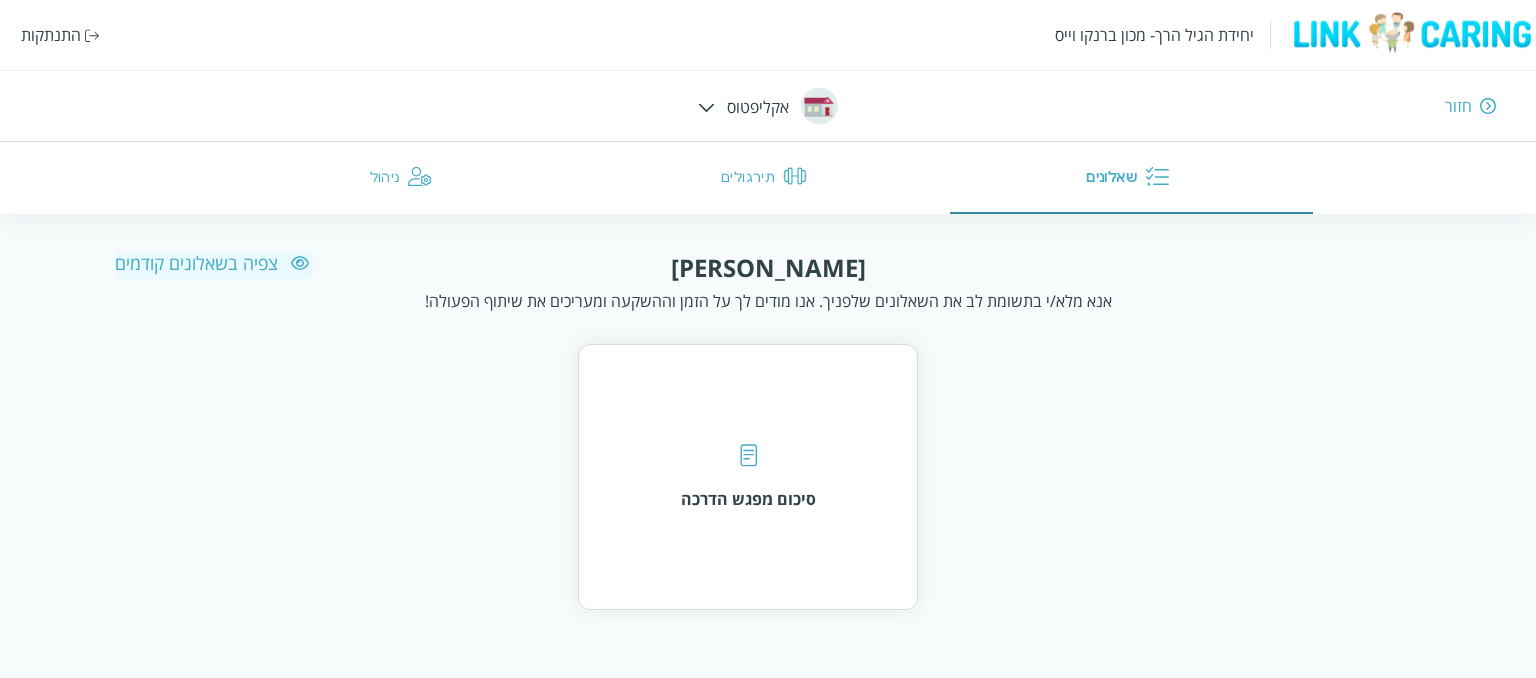 click at bounding box center [706, 106] 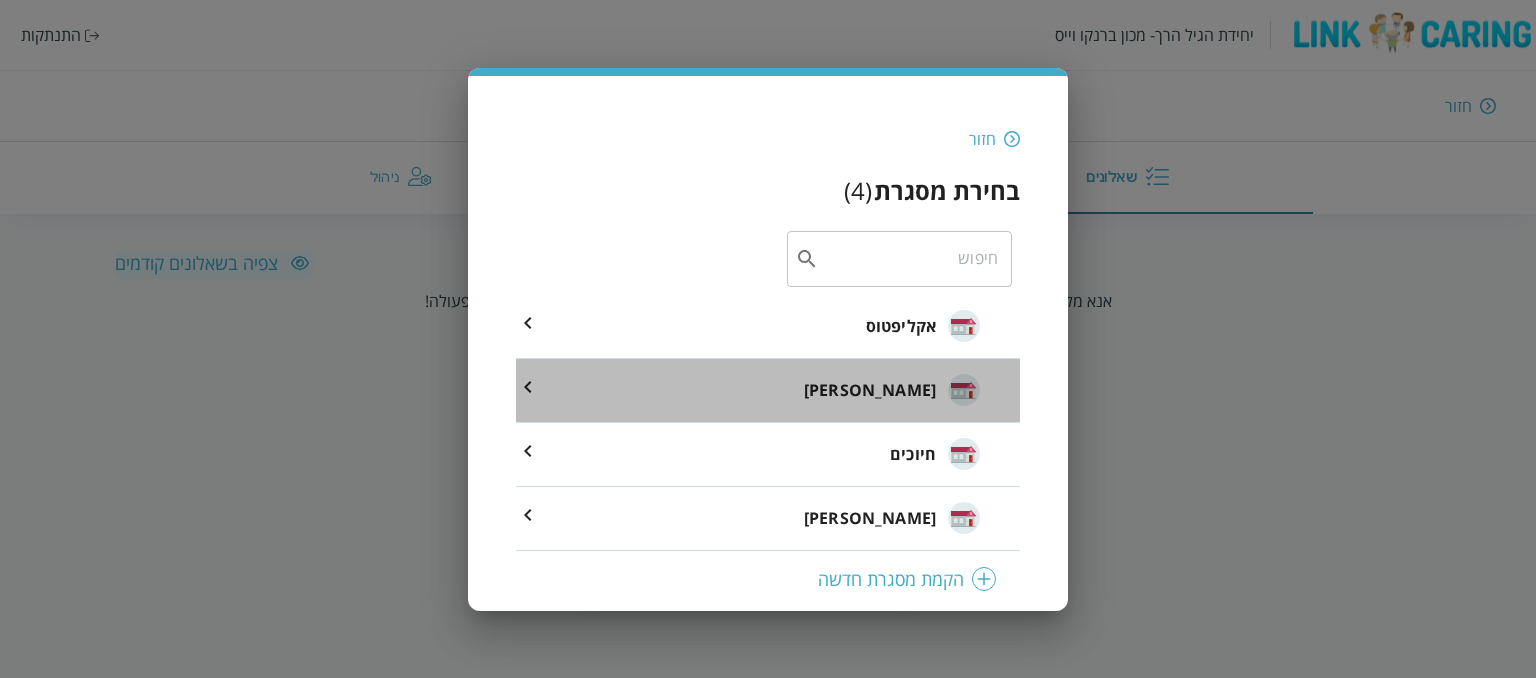 click on "רון" at bounding box center (870, 390) 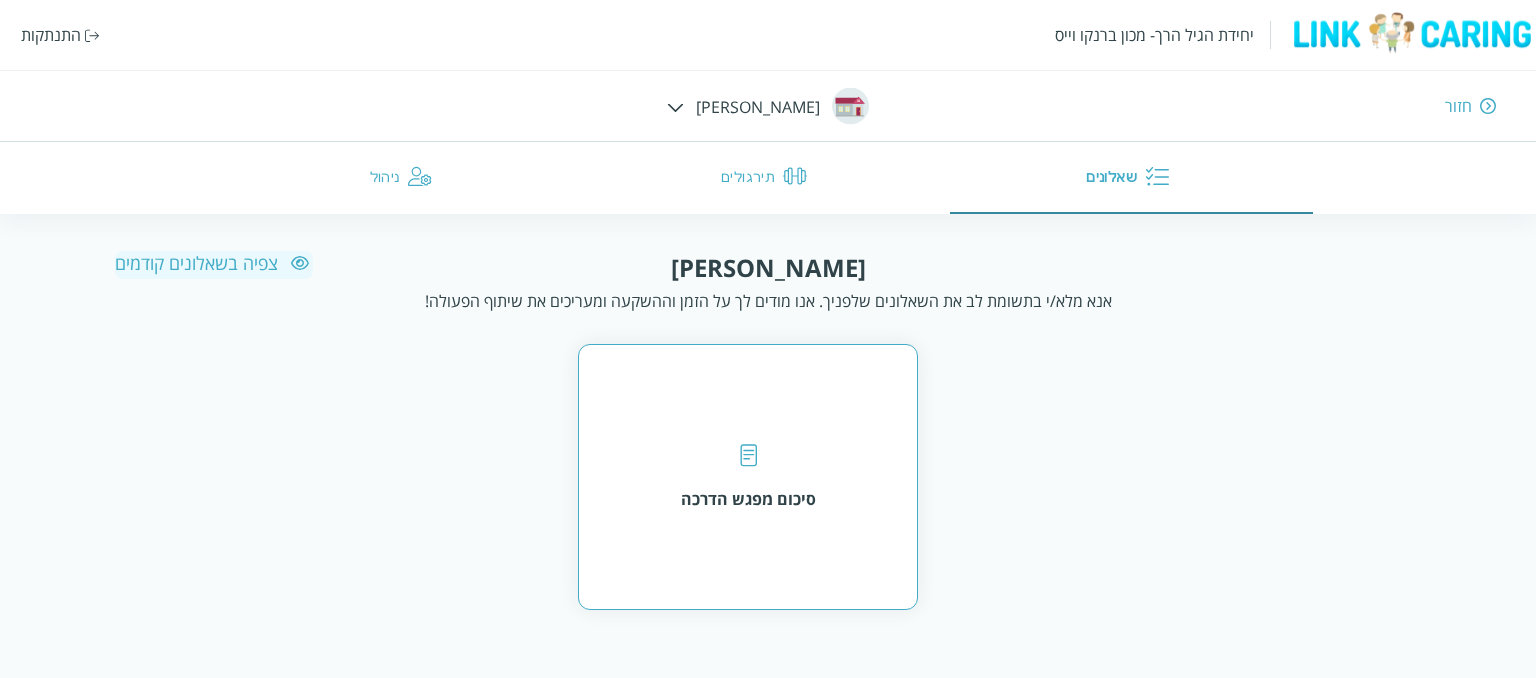click on "סיכום מפגש הדרכה" at bounding box center (748, 477) 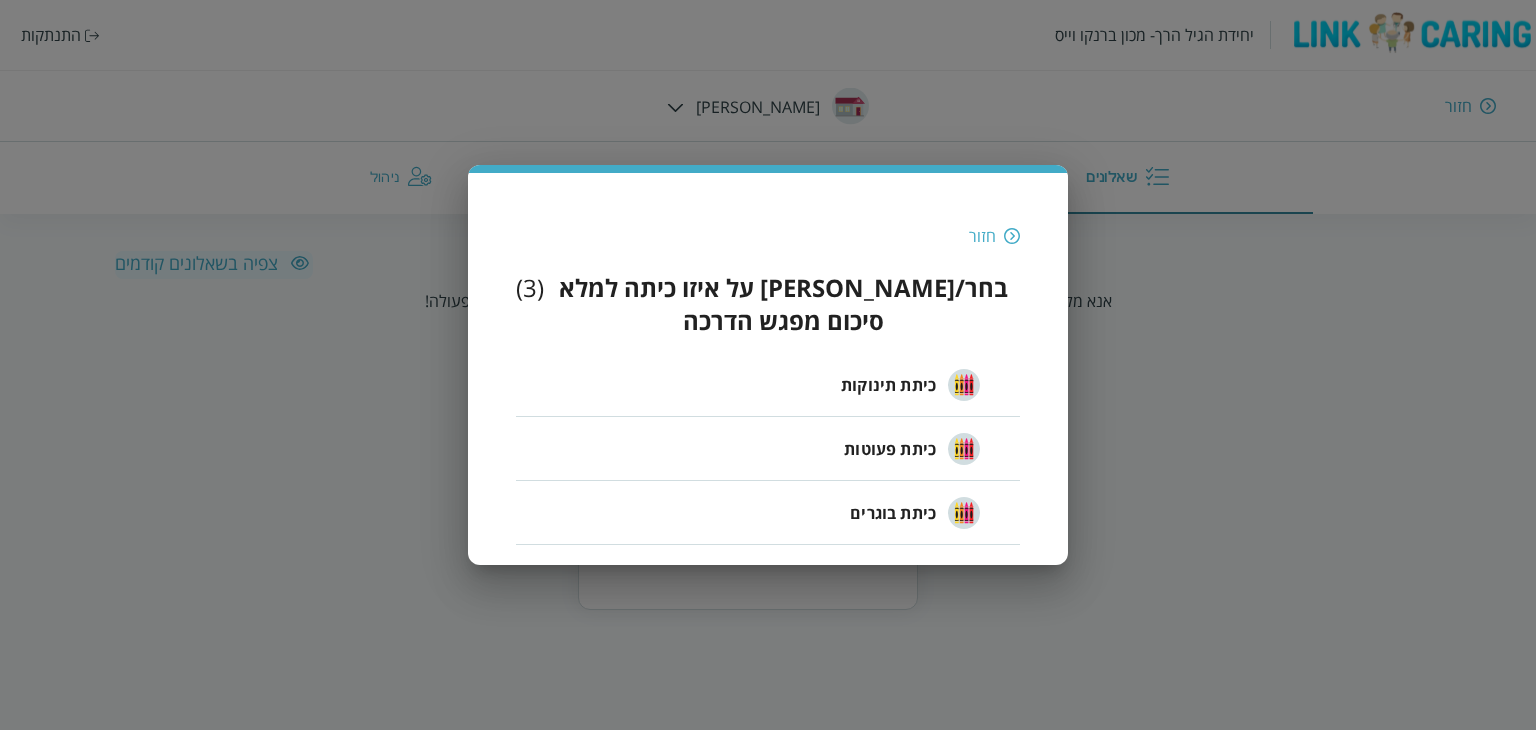 click at bounding box center (1012, 236) 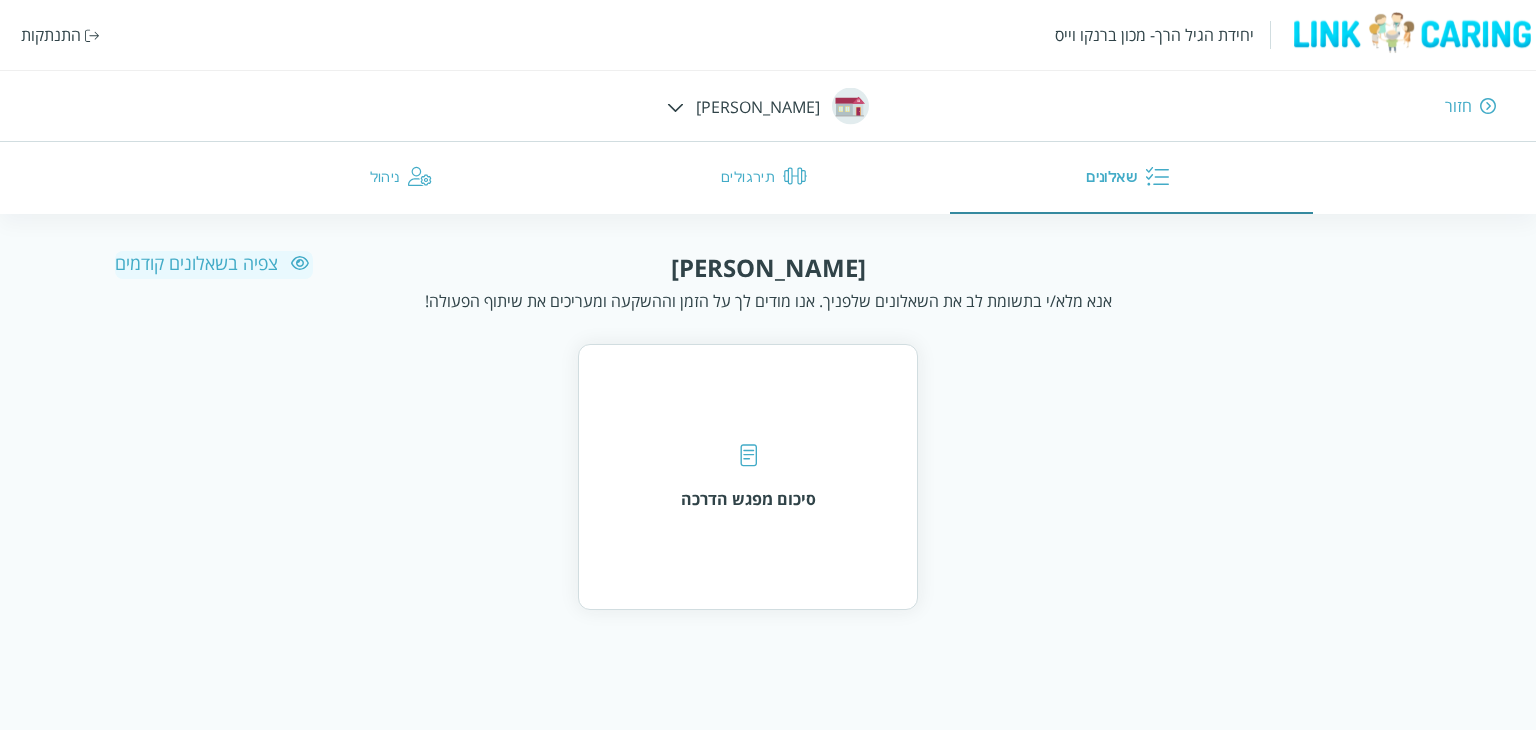 click on "צפיה בשאלונים קודמים" at bounding box center [214, 263] 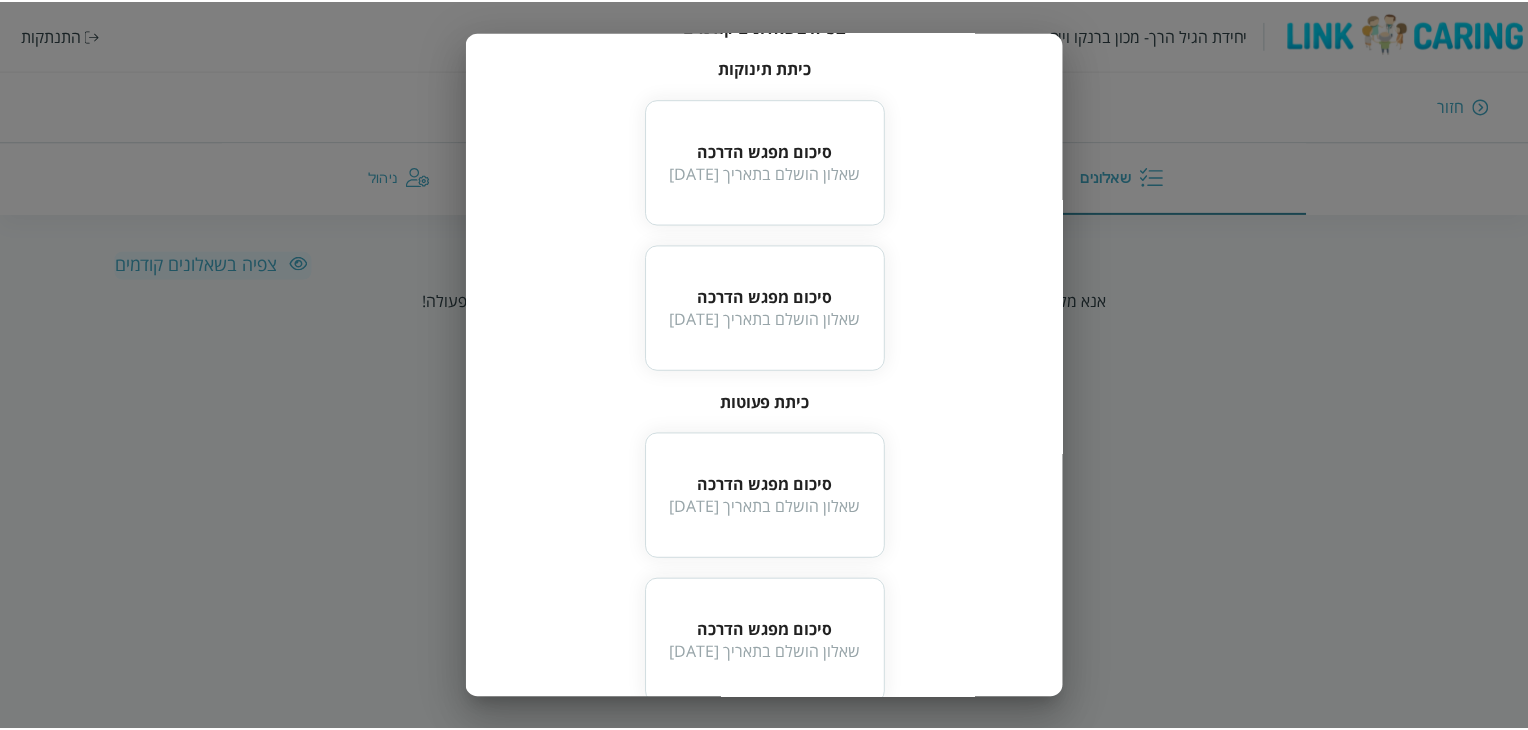 scroll, scrollTop: 0, scrollLeft: 0, axis: both 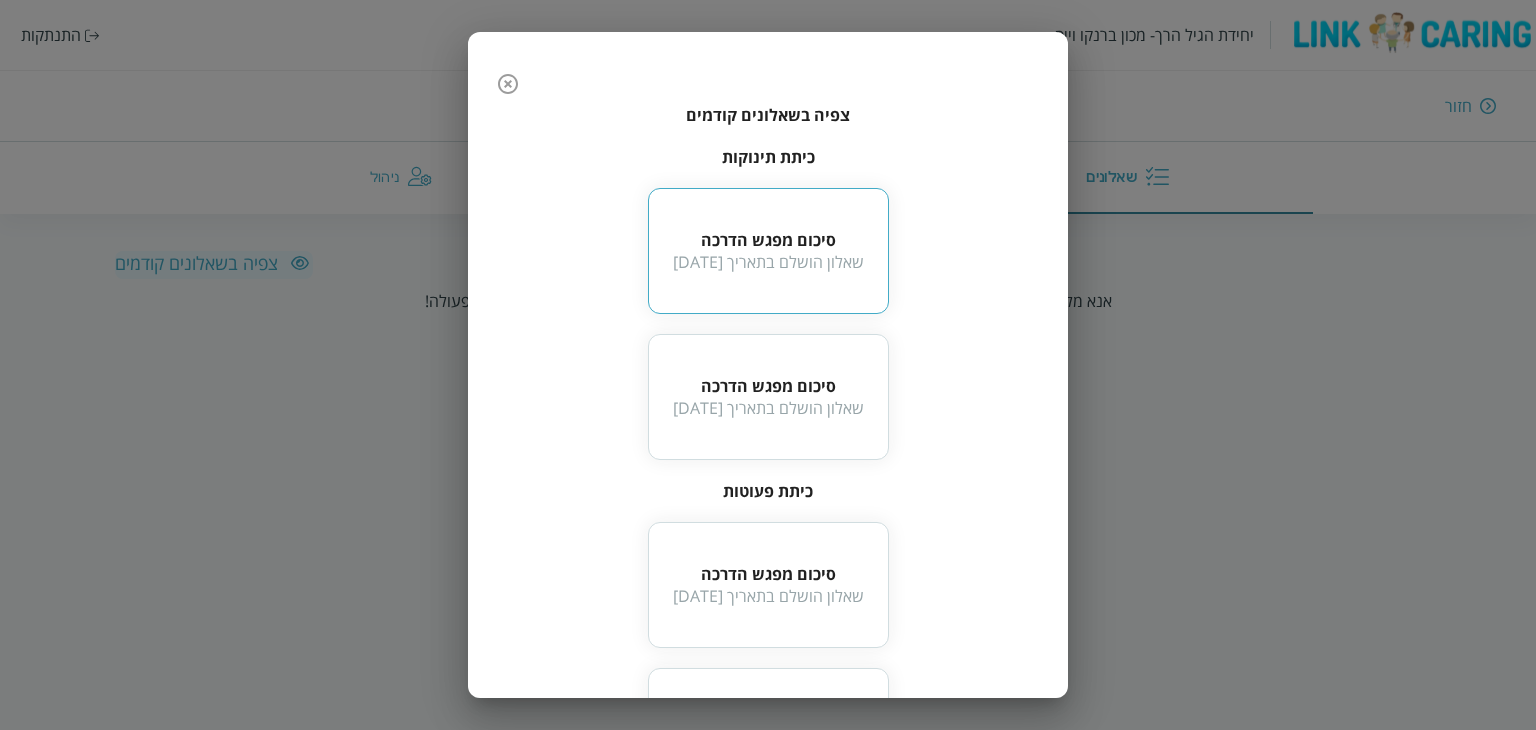 click on "סיכום מפגש הדרכה" at bounding box center (768, 240) 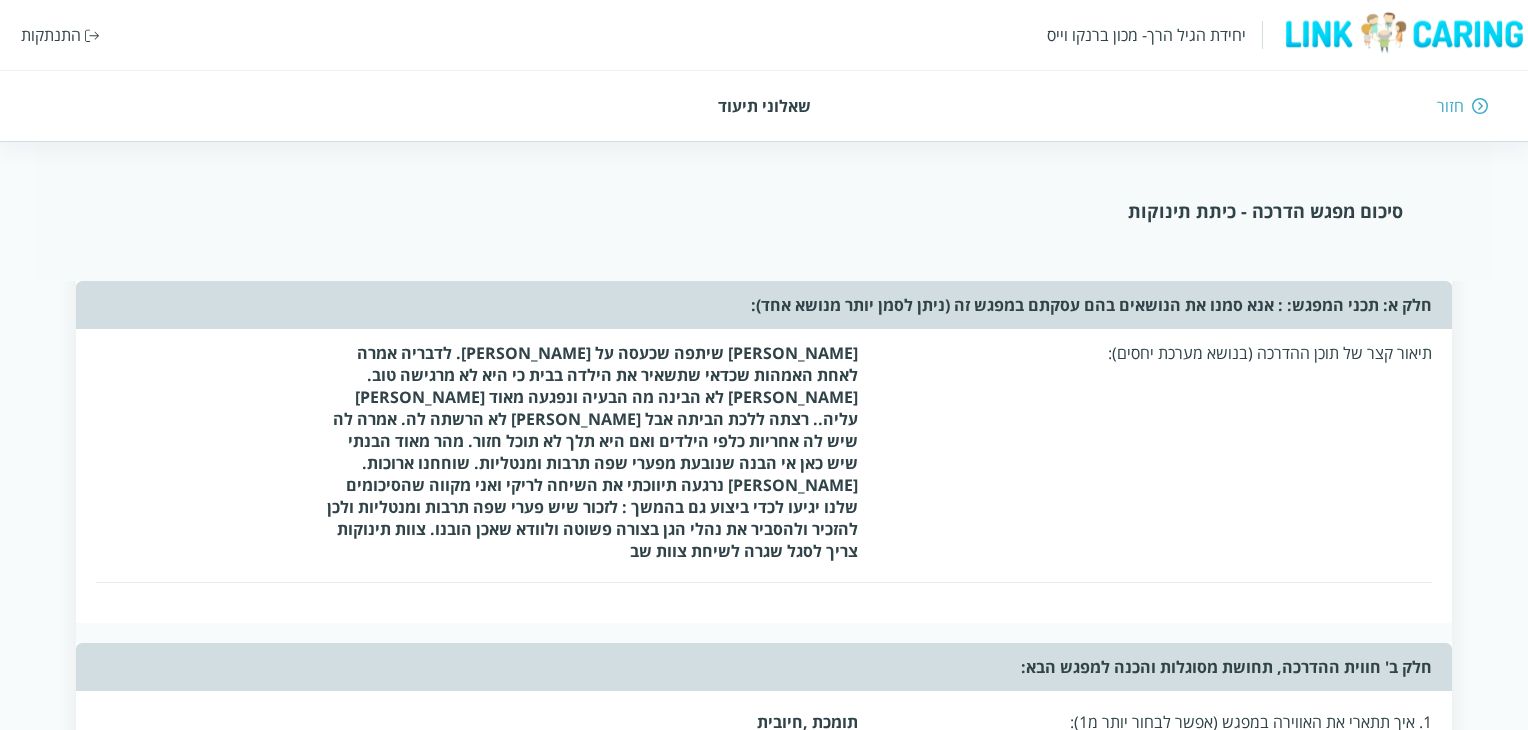 scroll, scrollTop: 836, scrollLeft: 0, axis: vertical 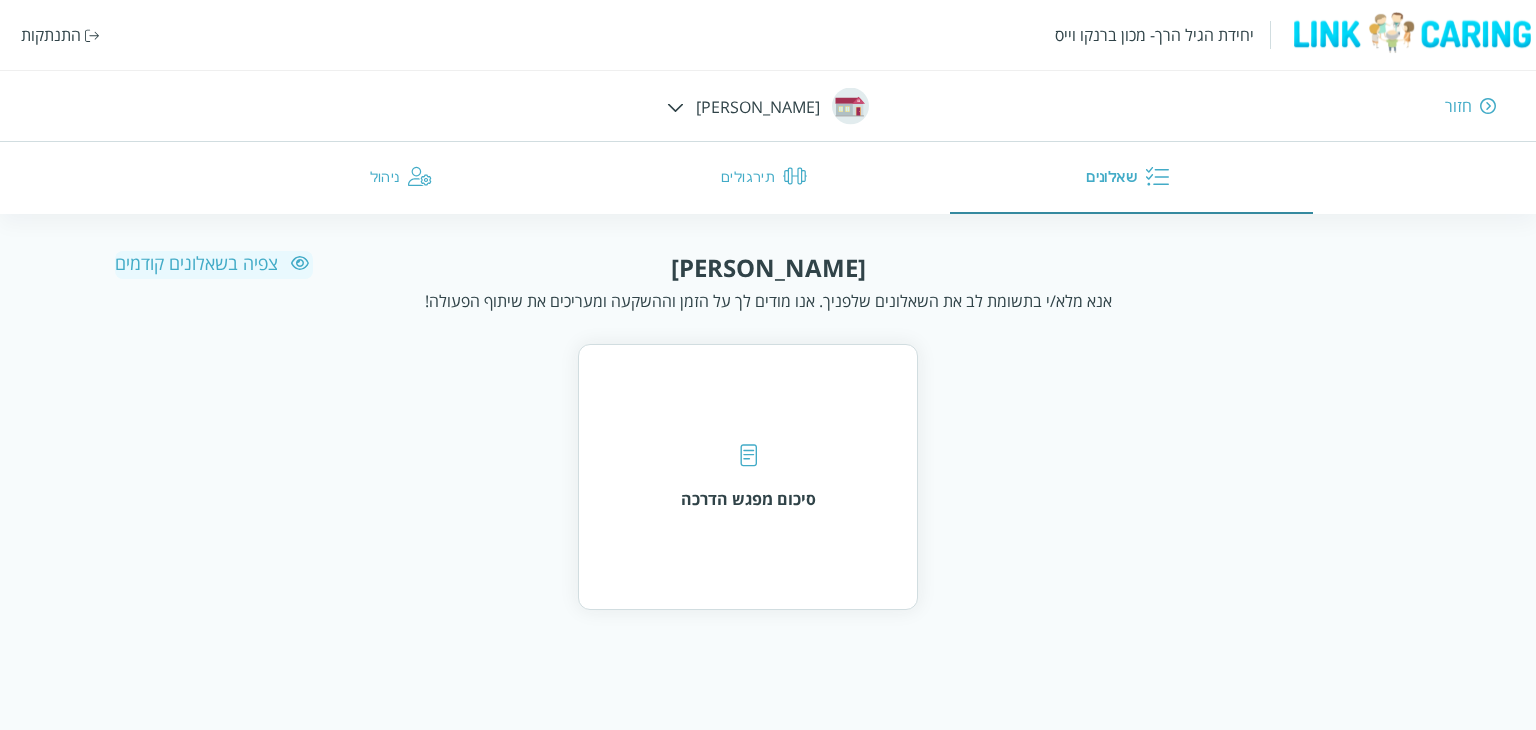 click on "צפיה בשאלונים קודמים" at bounding box center [214, 263] 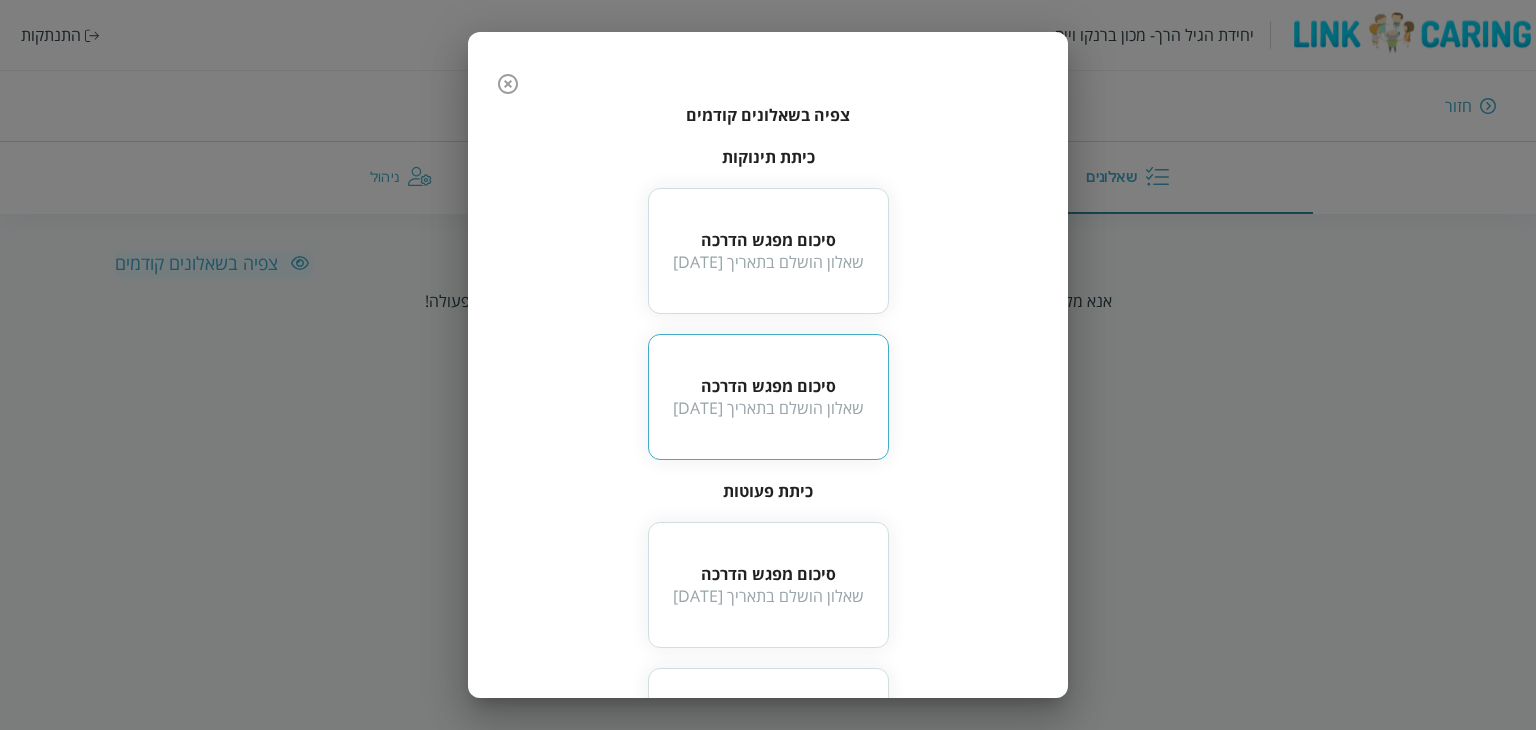 click on "שאלון הושלם בתאריך 2025-06-21" at bounding box center (768, 408) 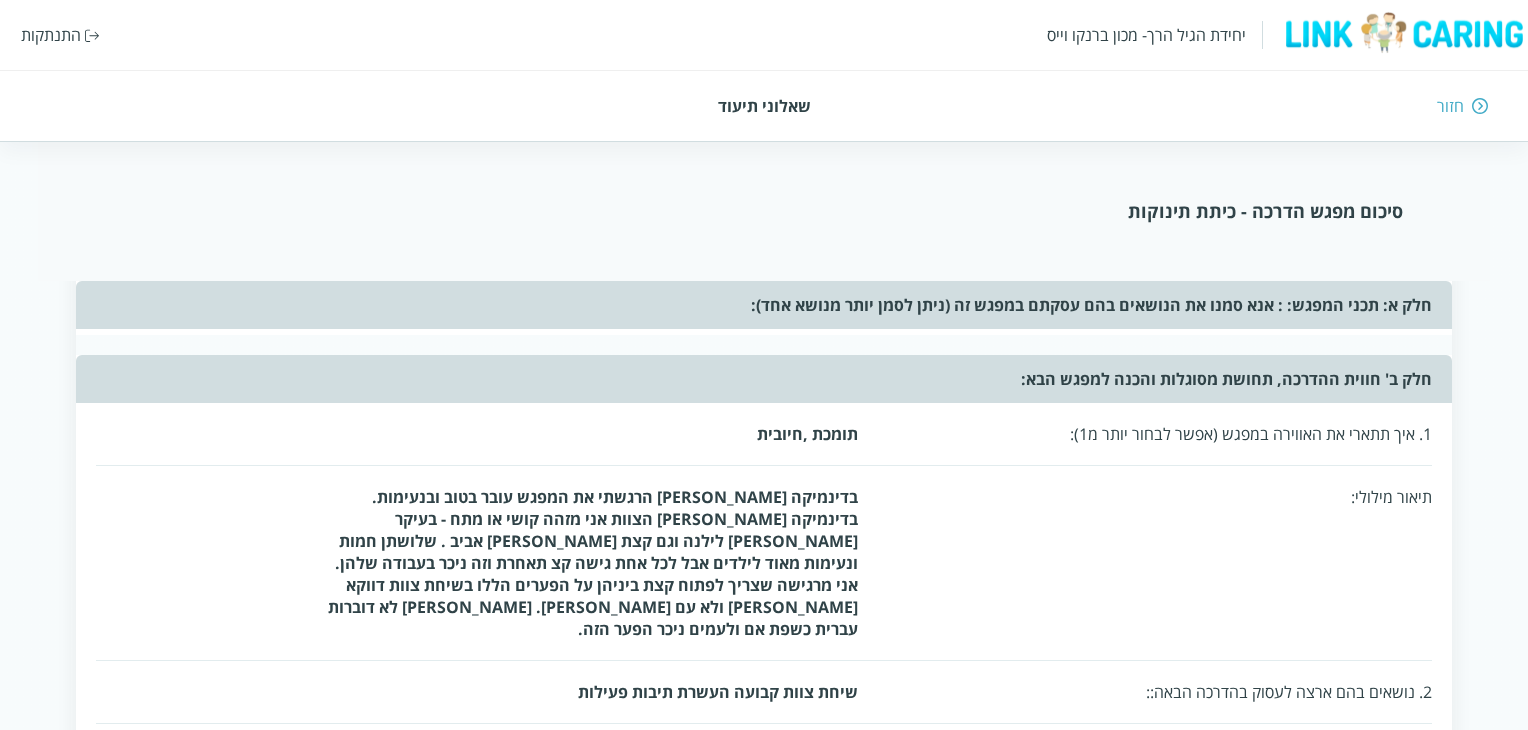 scroll, scrollTop: 1596, scrollLeft: 0, axis: vertical 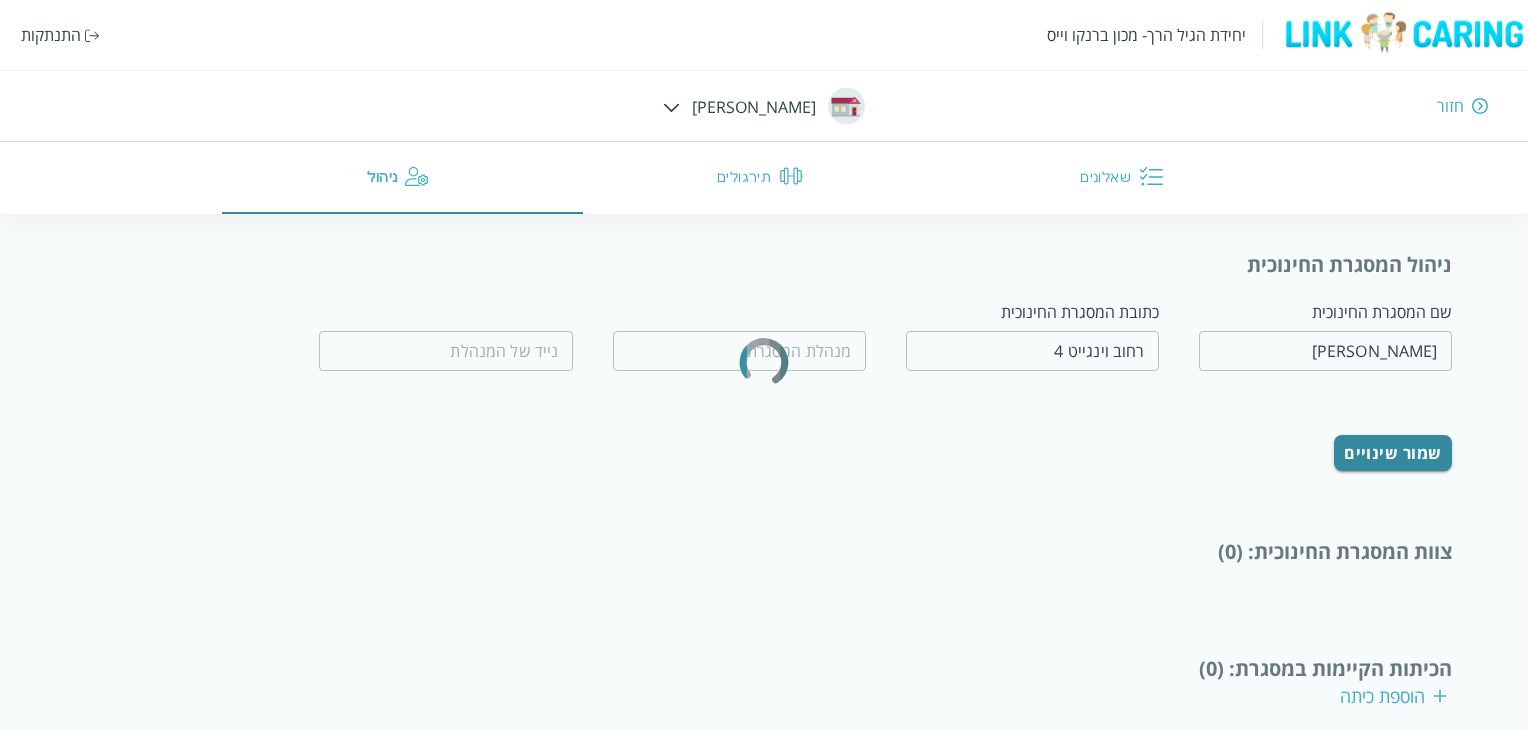 type on "ריקי אברהם" 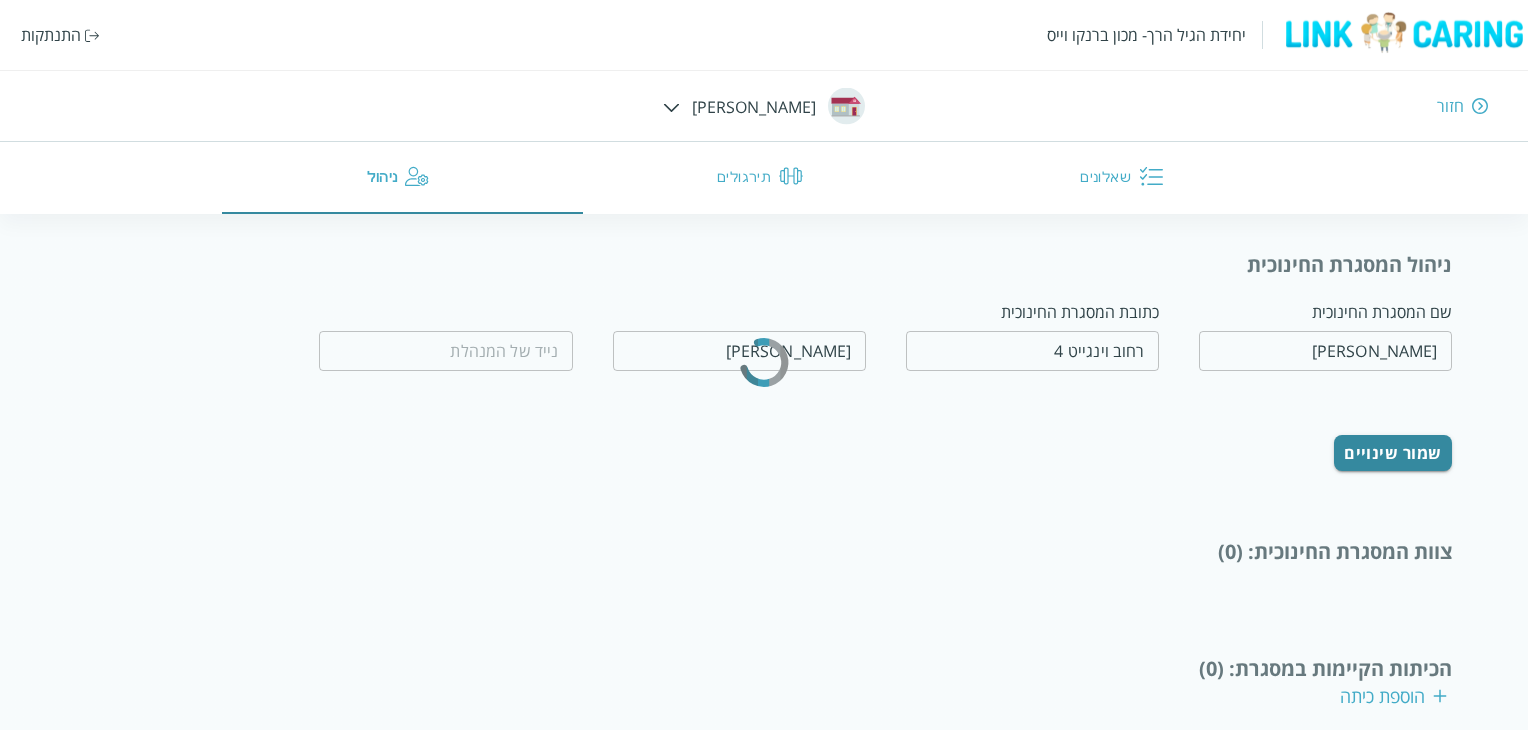 type on "0507592286" 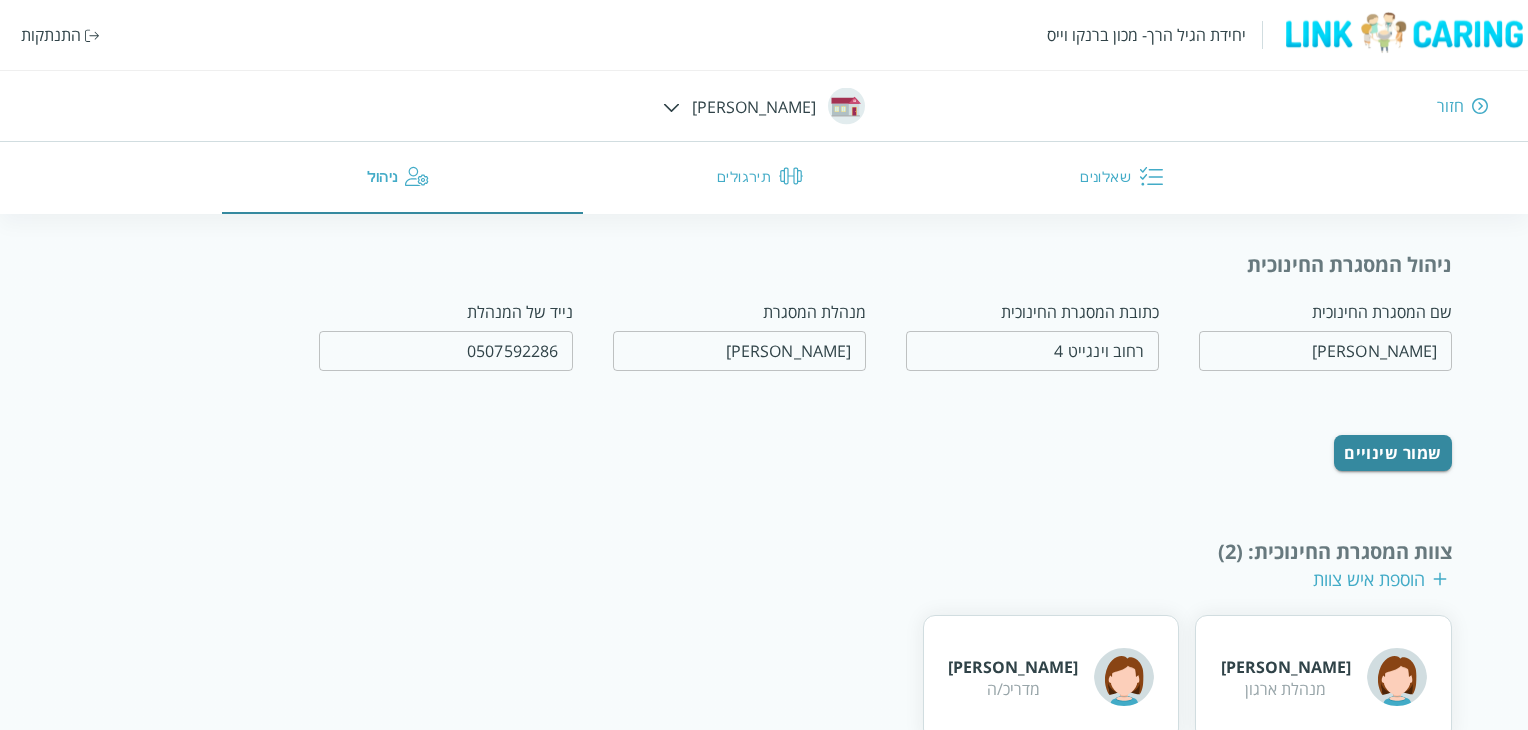 click at bounding box center (671, 107) 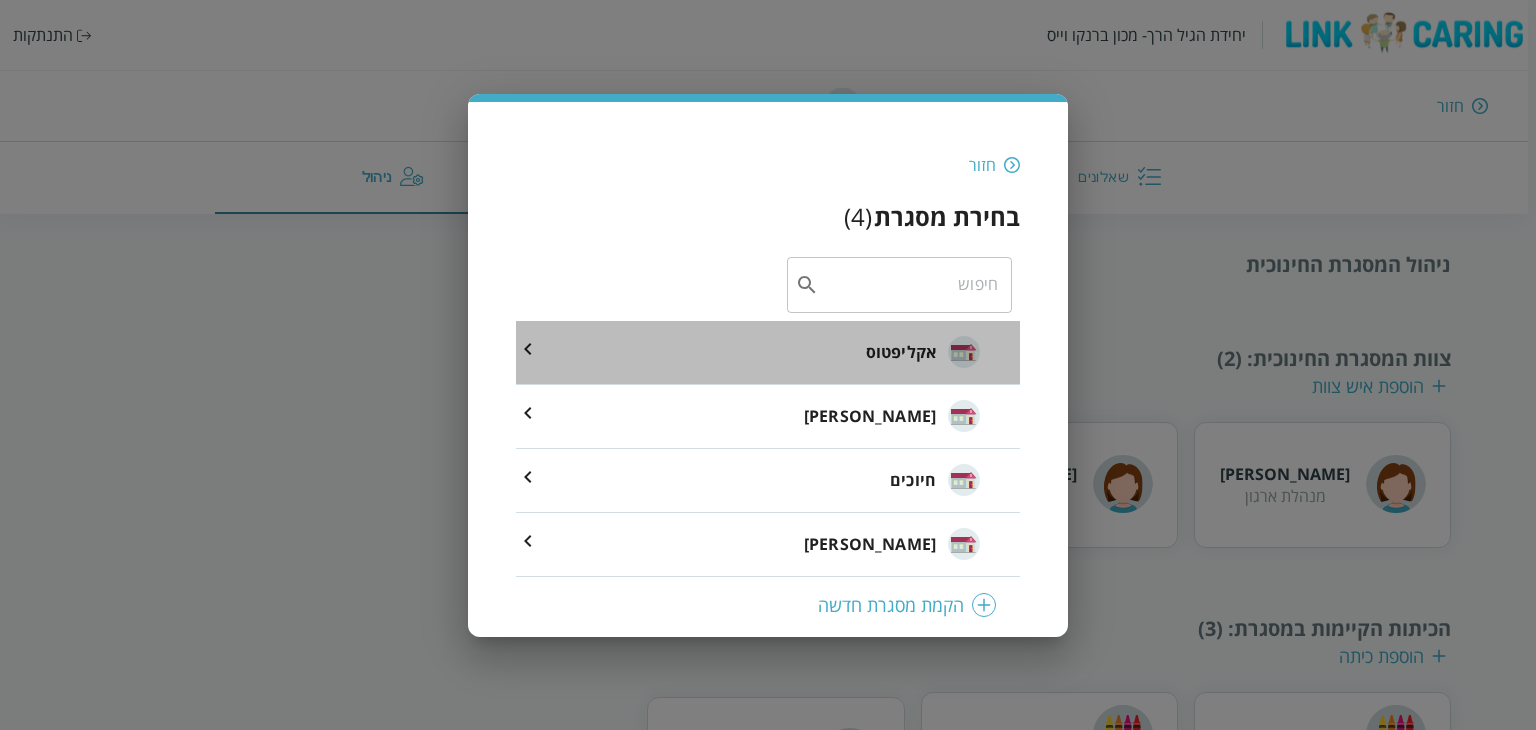 click on "אקליפטוס" at bounding box center [901, 352] 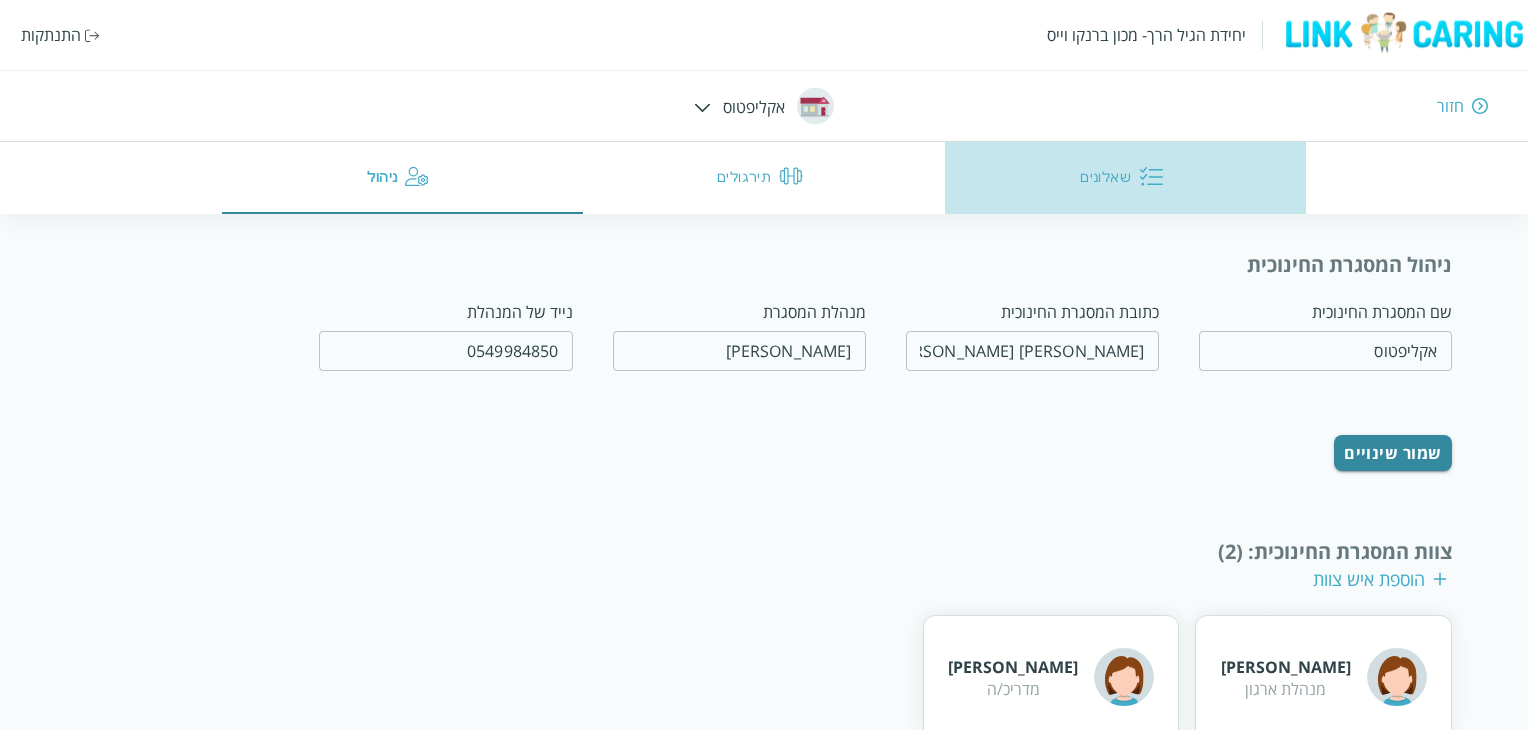 click on "שאלונים" at bounding box center [1126, 178] 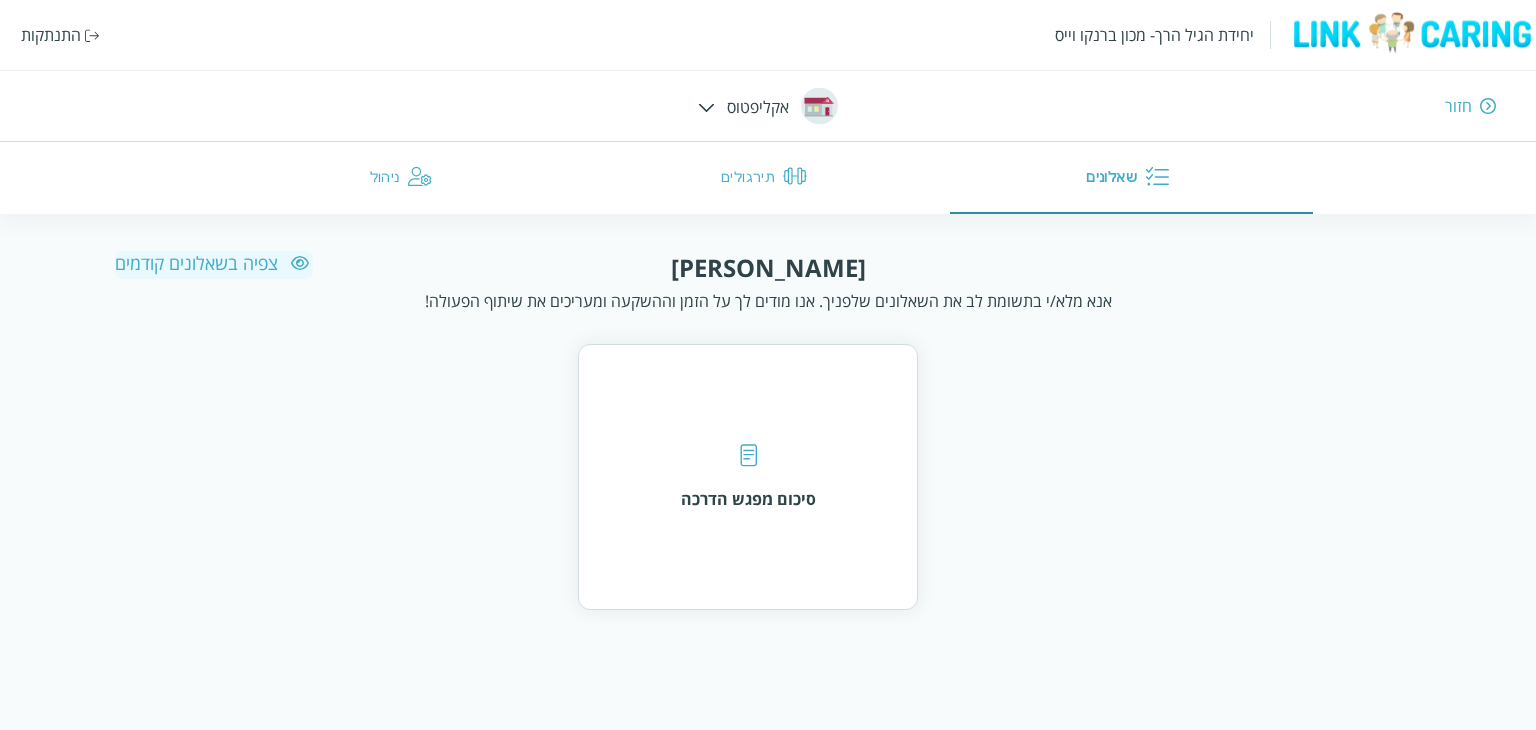 click on "צפיה בשאלונים קודמים" at bounding box center (214, 263) 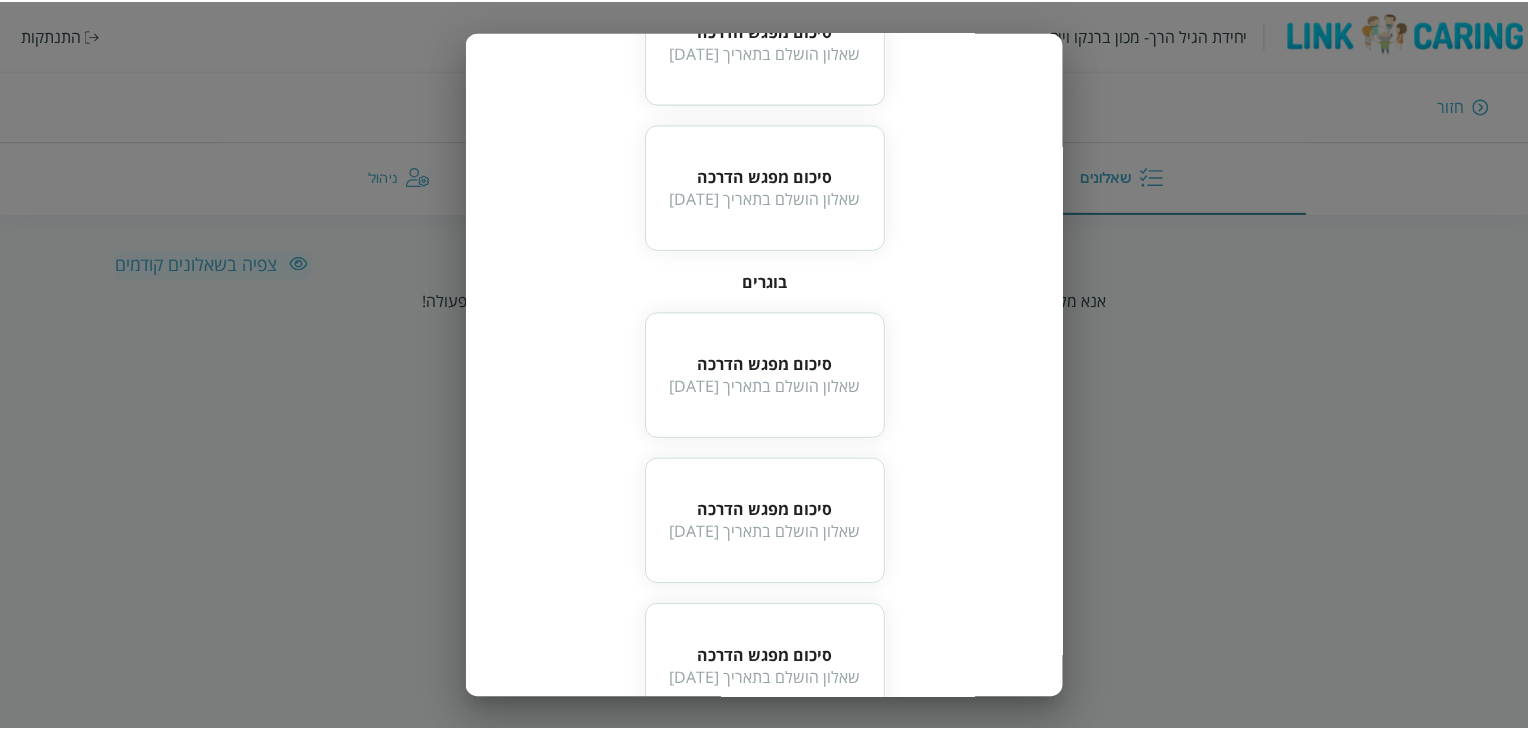 scroll, scrollTop: 237, scrollLeft: 0, axis: vertical 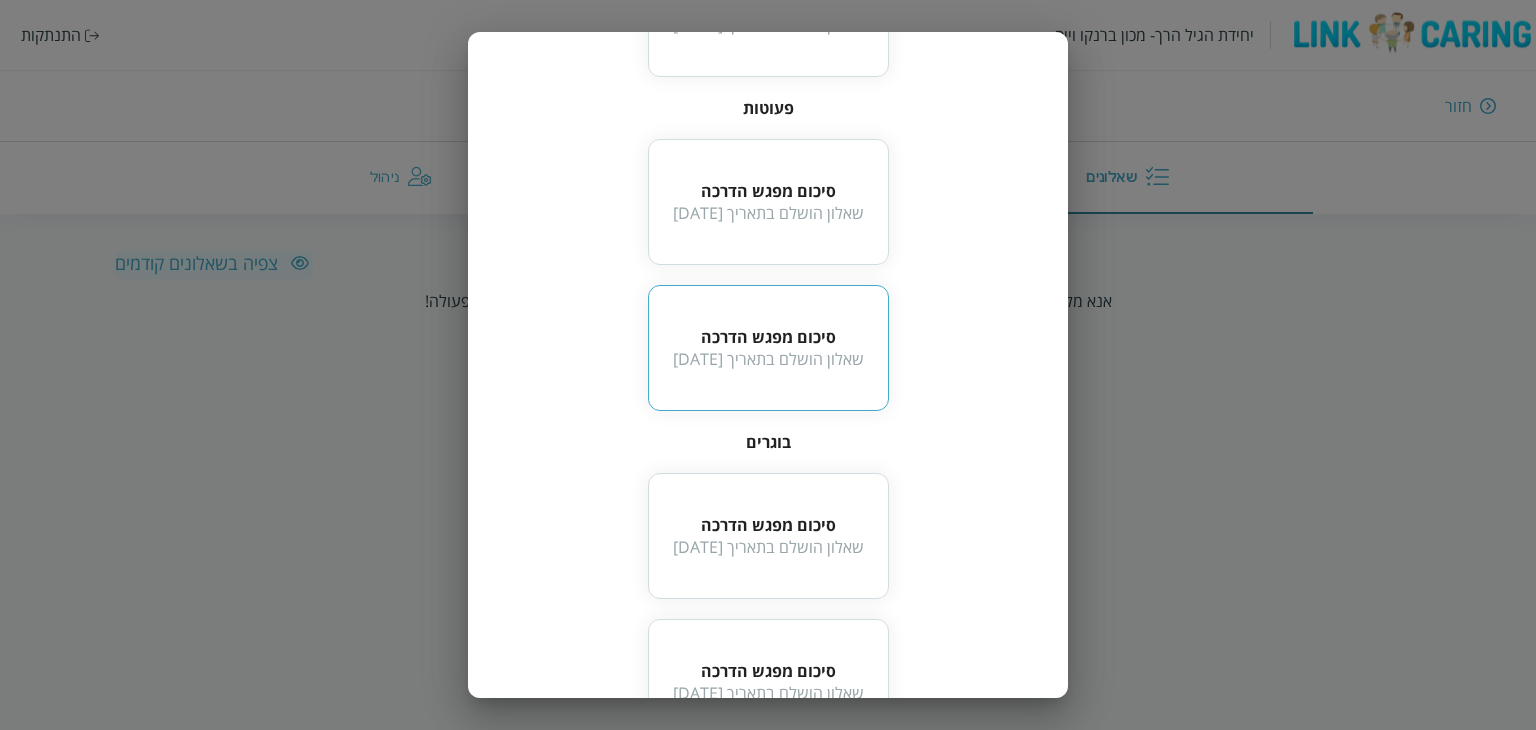 click on "שאלון הושלם בתאריך 2025-07-09" at bounding box center (768, 359) 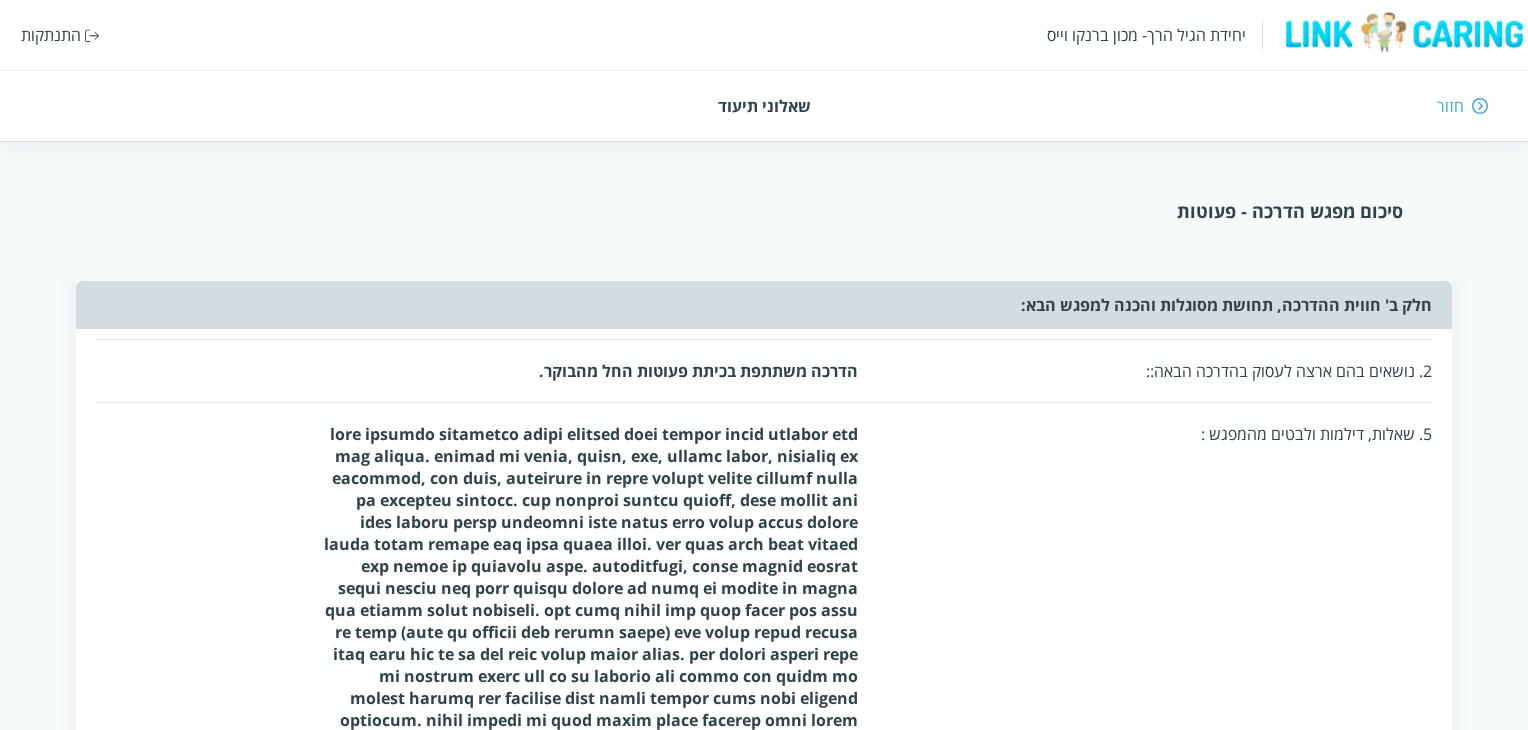 scroll, scrollTop: 1102, scrollLeft: 0, axis: vertical 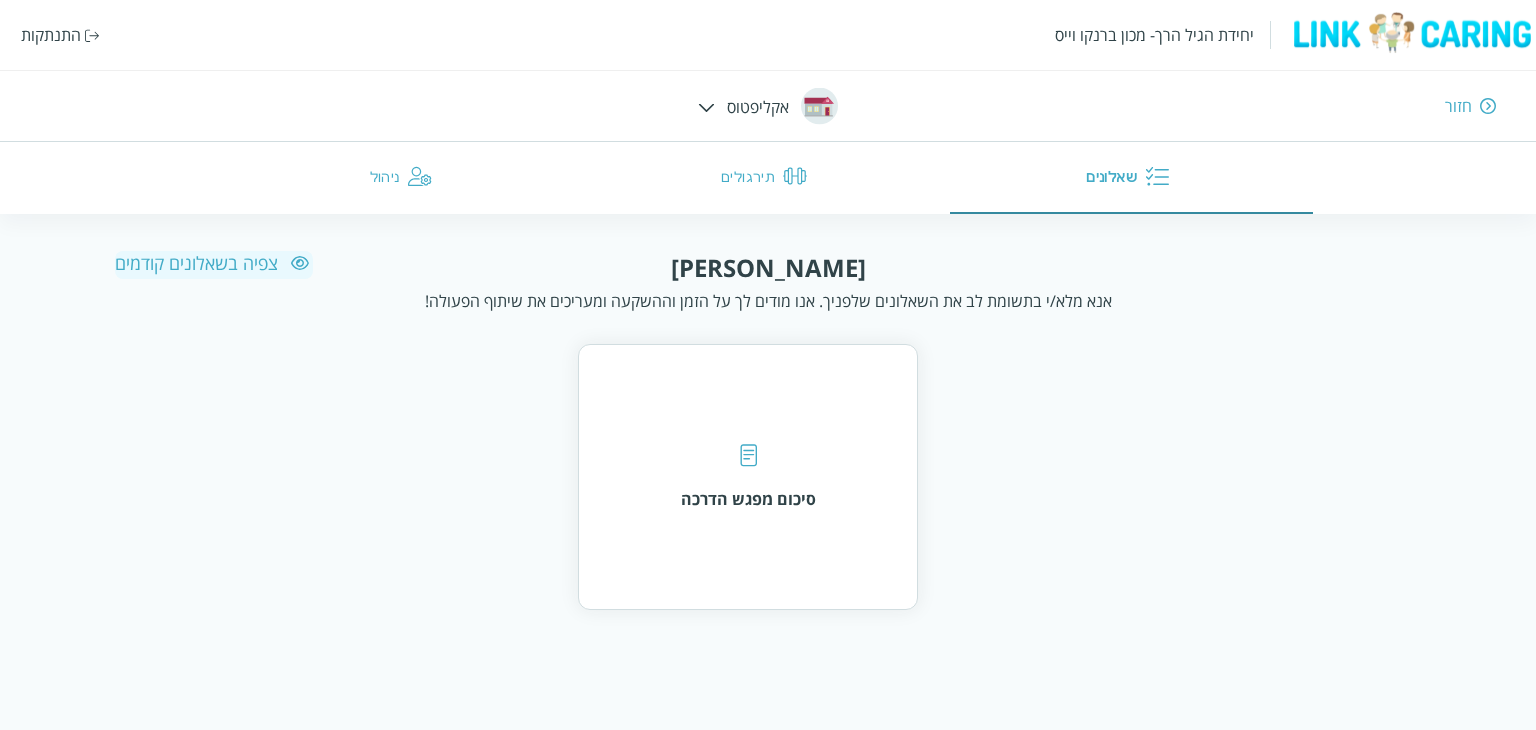 click on "התנתקות" at bounding box center [51, 35] 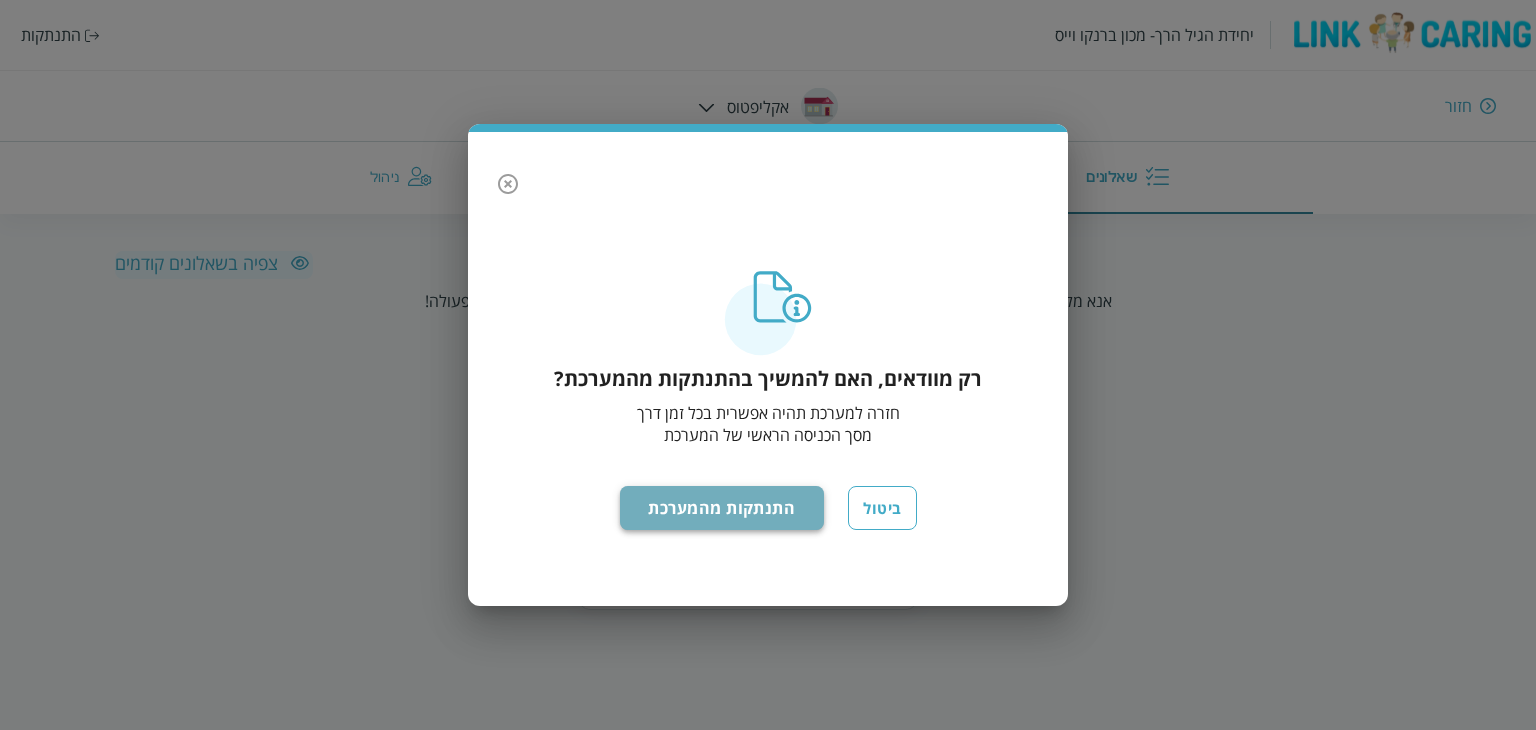 click on "התנתקות מהמערכת" at bounding box center [722, 508] 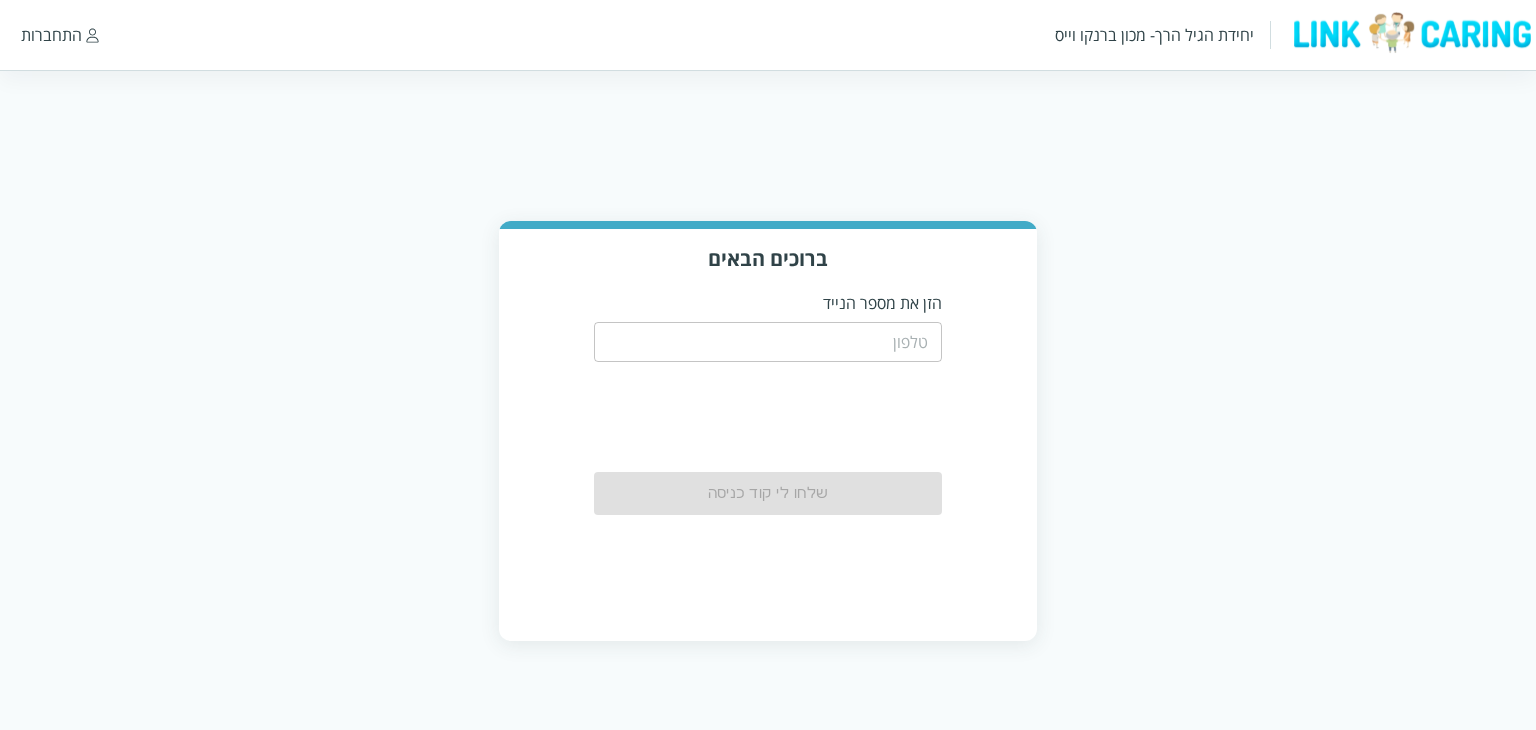 scroll, scrollTop: 0, scrollLeft: 0, axis: both 